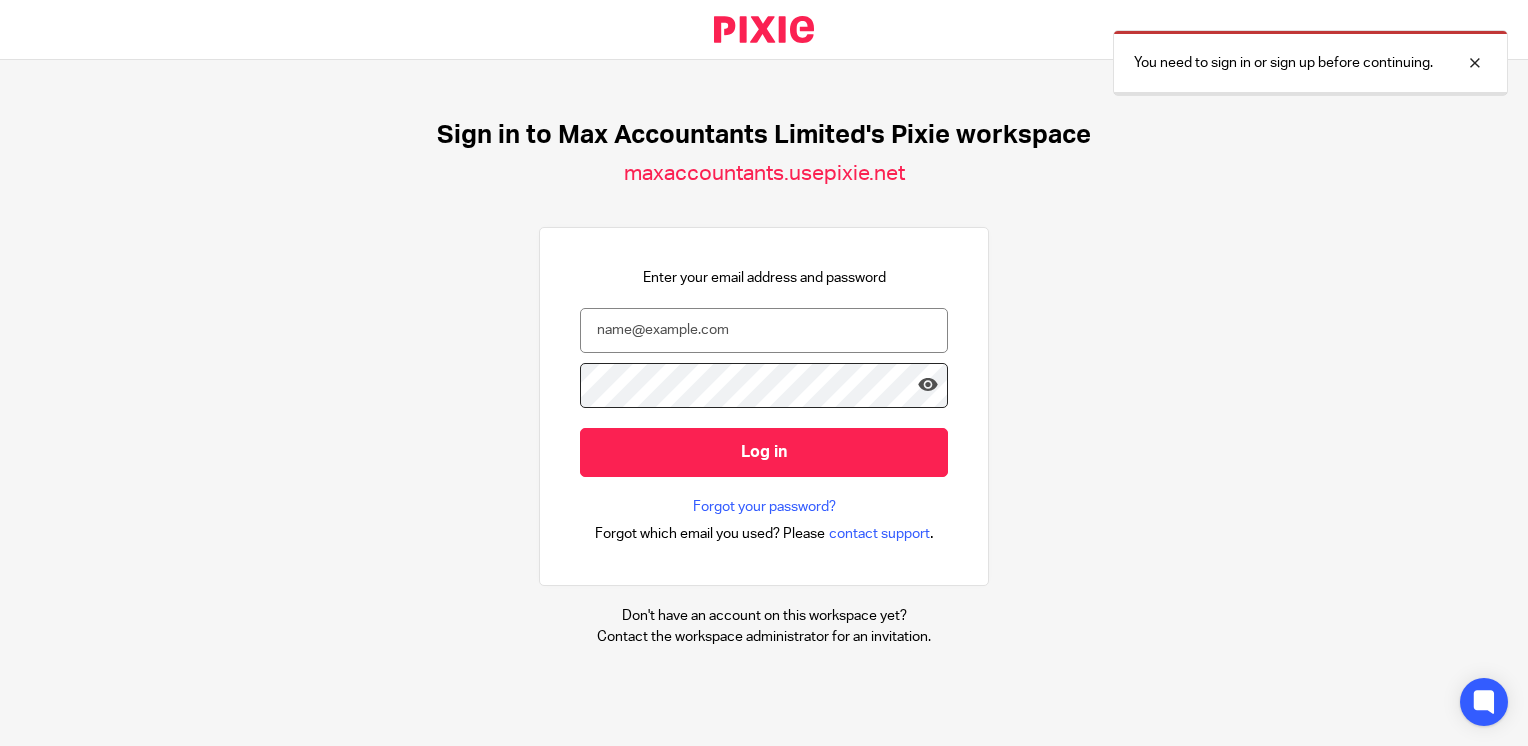scroll, scrollTop: 0, scrollLeft: 0, axis: both 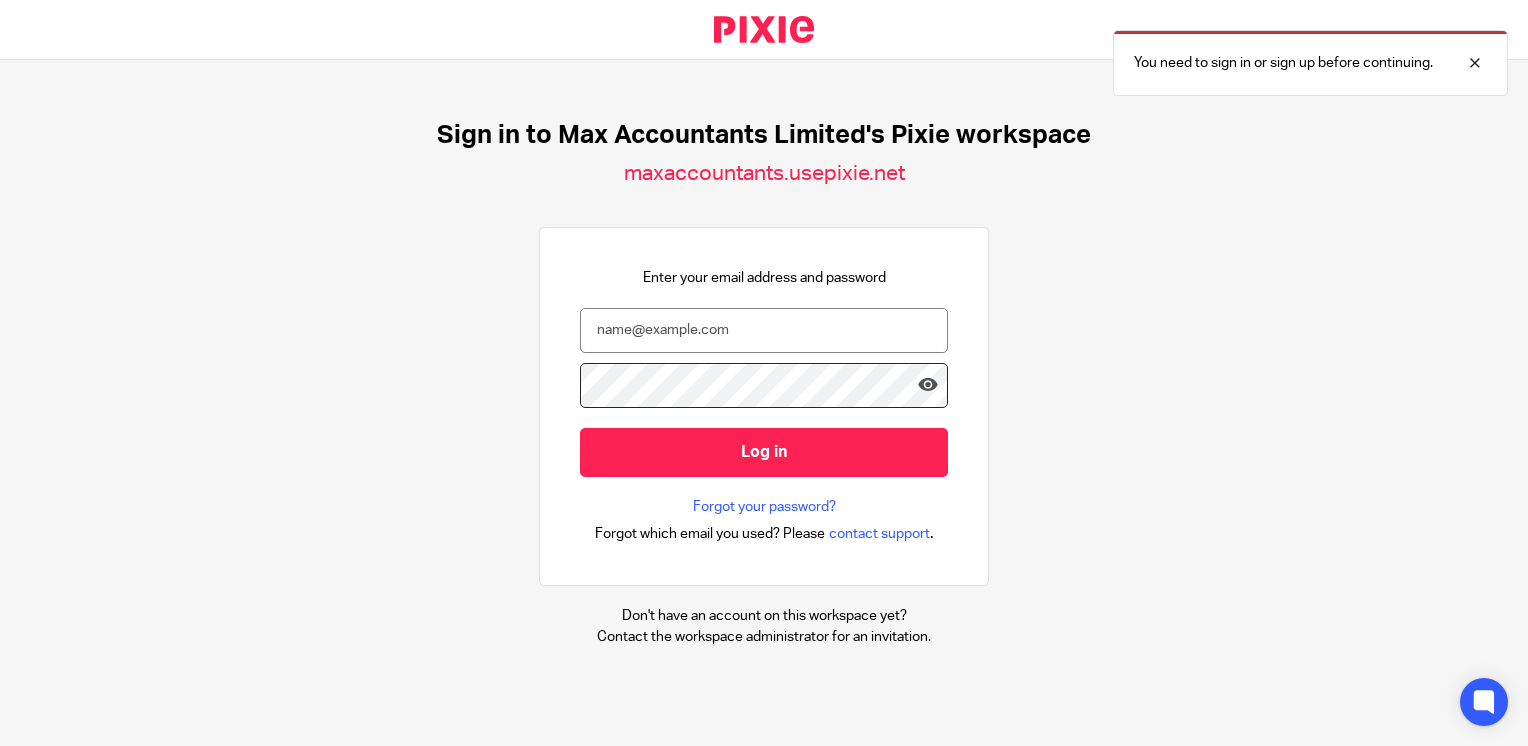 click on "Log in" at bounding box center (764, 402) 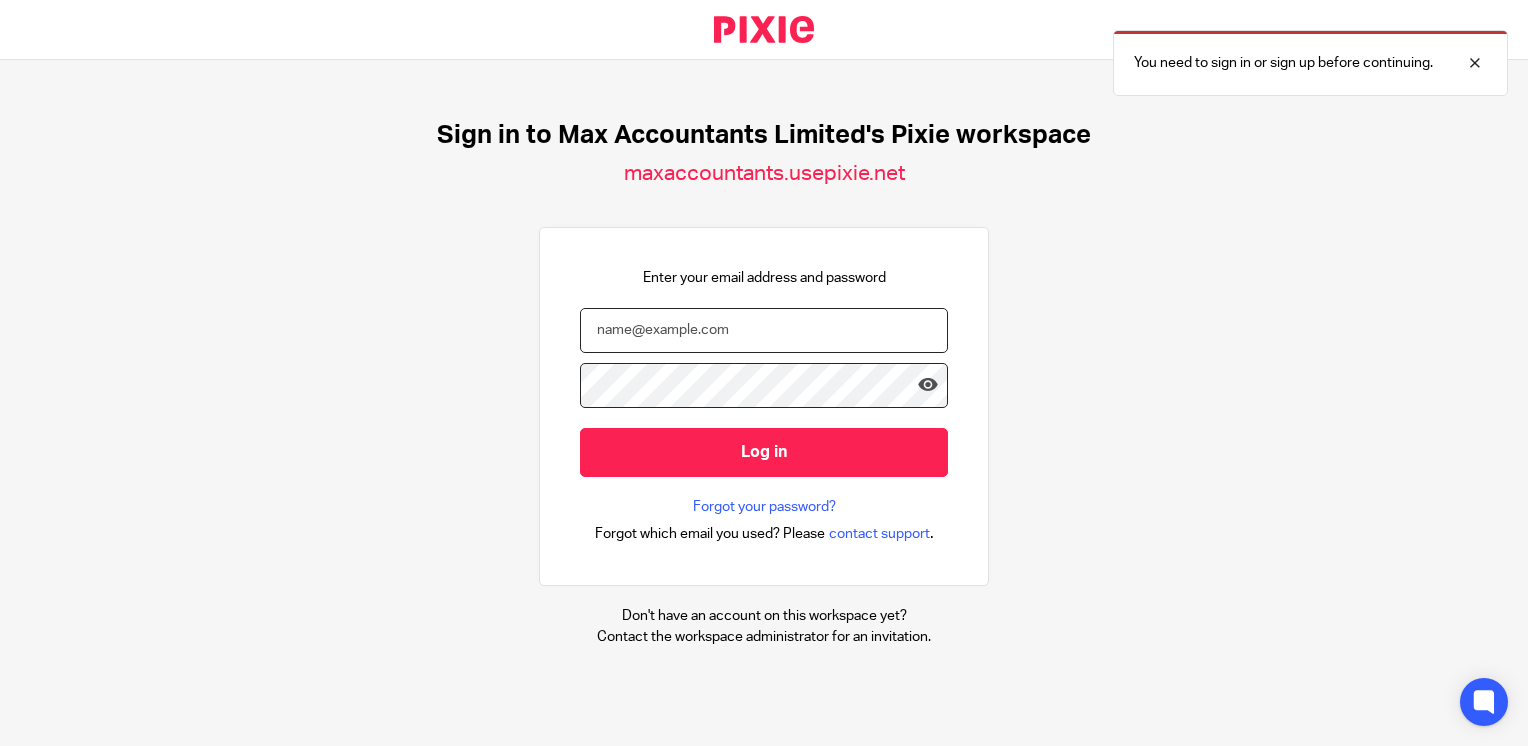 click at bounding box center [764, 330] 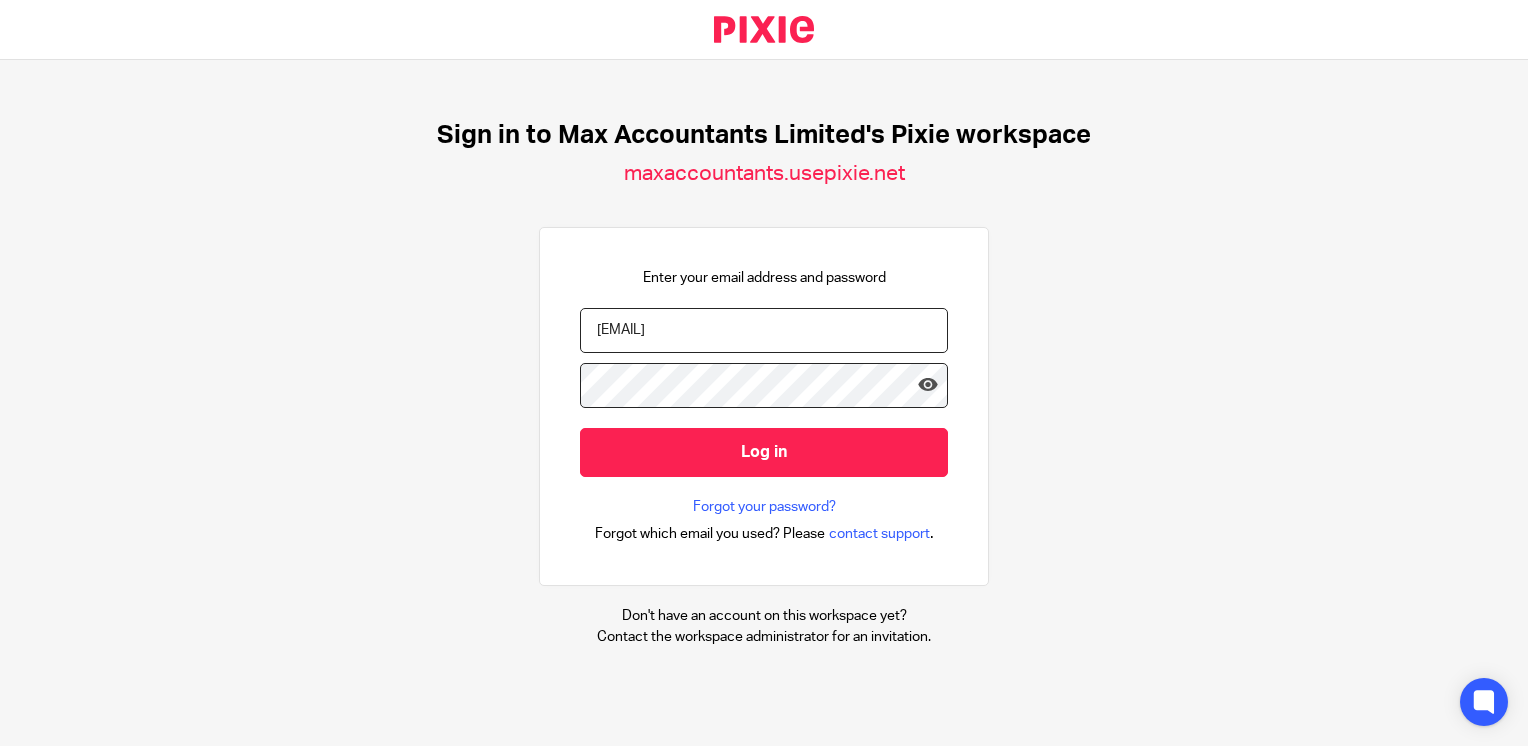 type on "neilb@maxaccountants.co.uk" 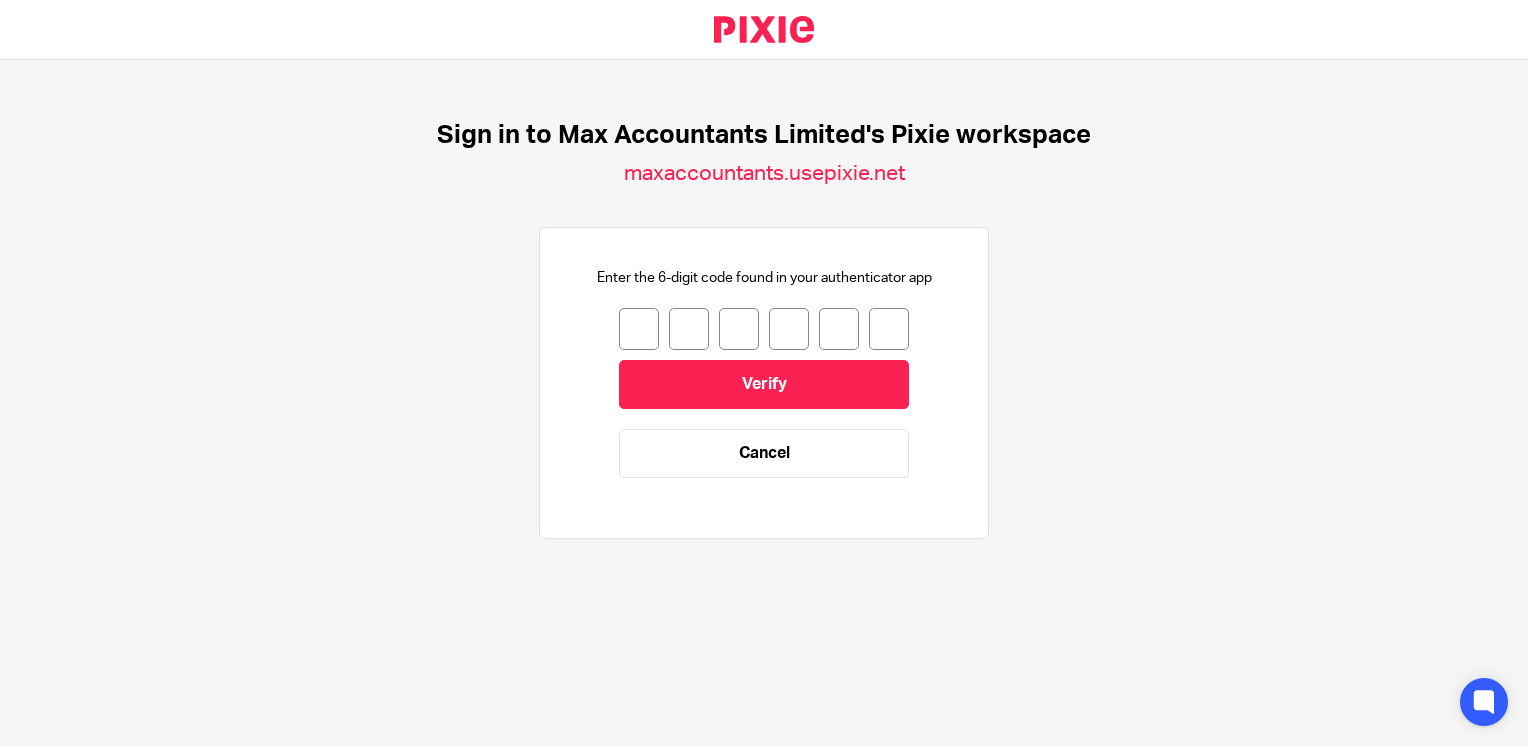 scroll, scrollTop: 0, scrollLeft: 0, axis: both 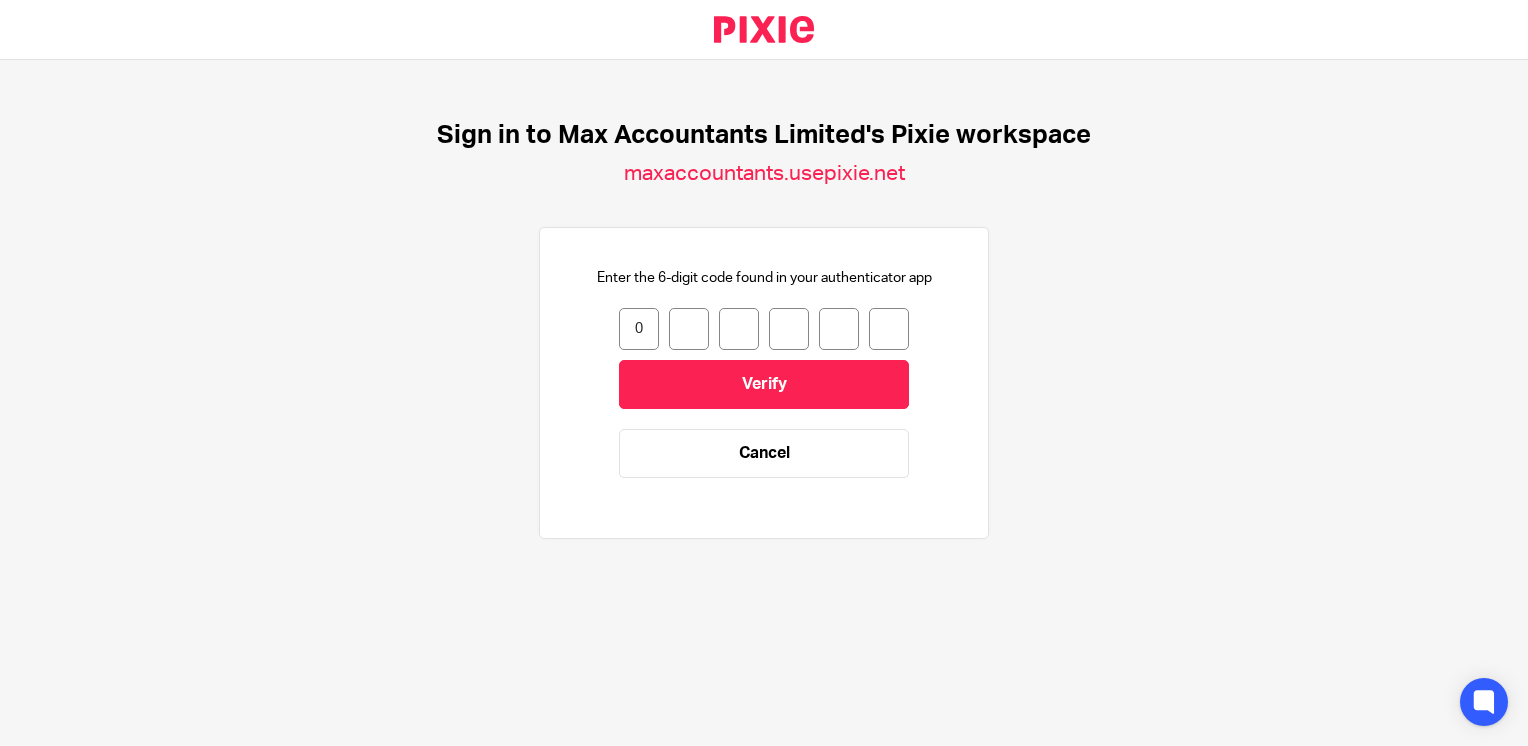 type on "8" 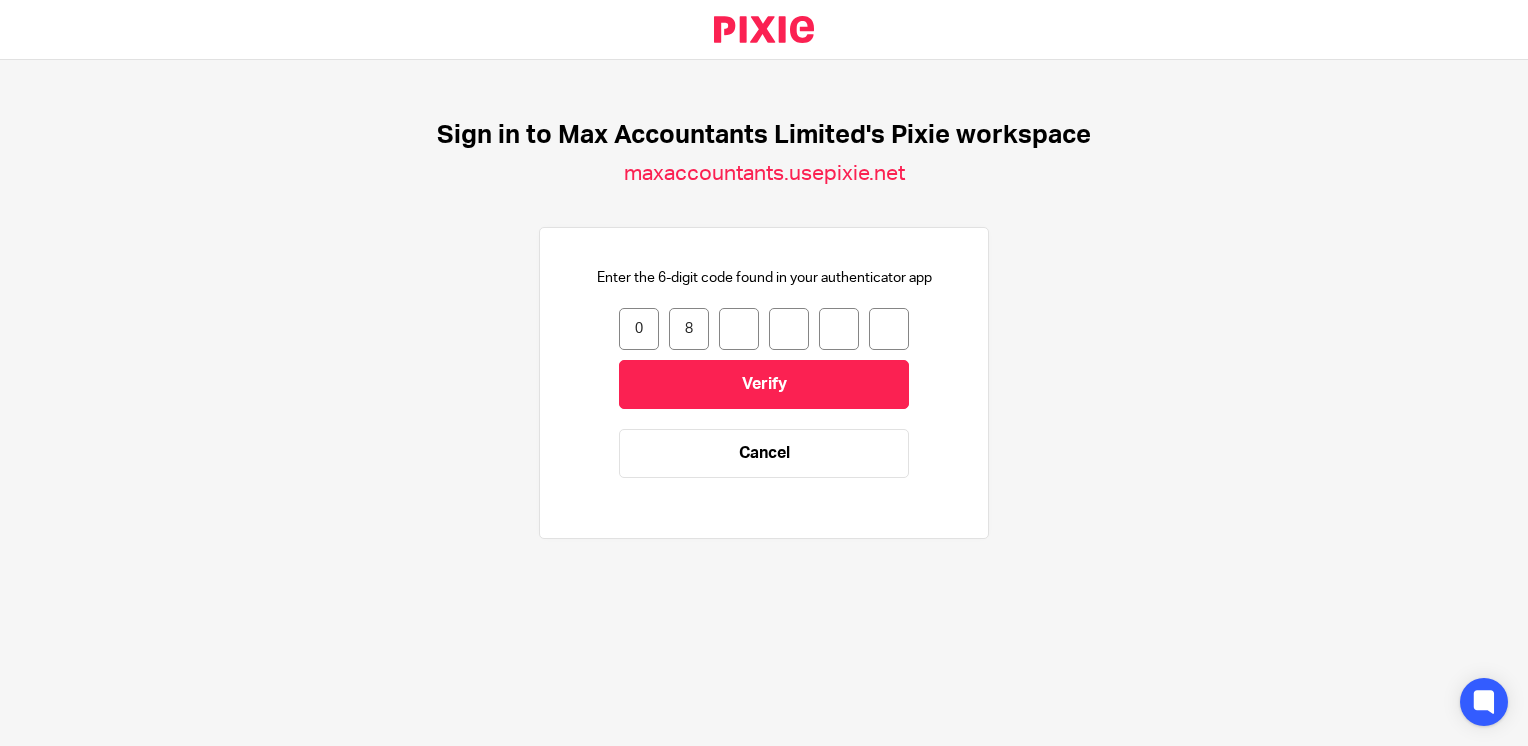 type on "5" 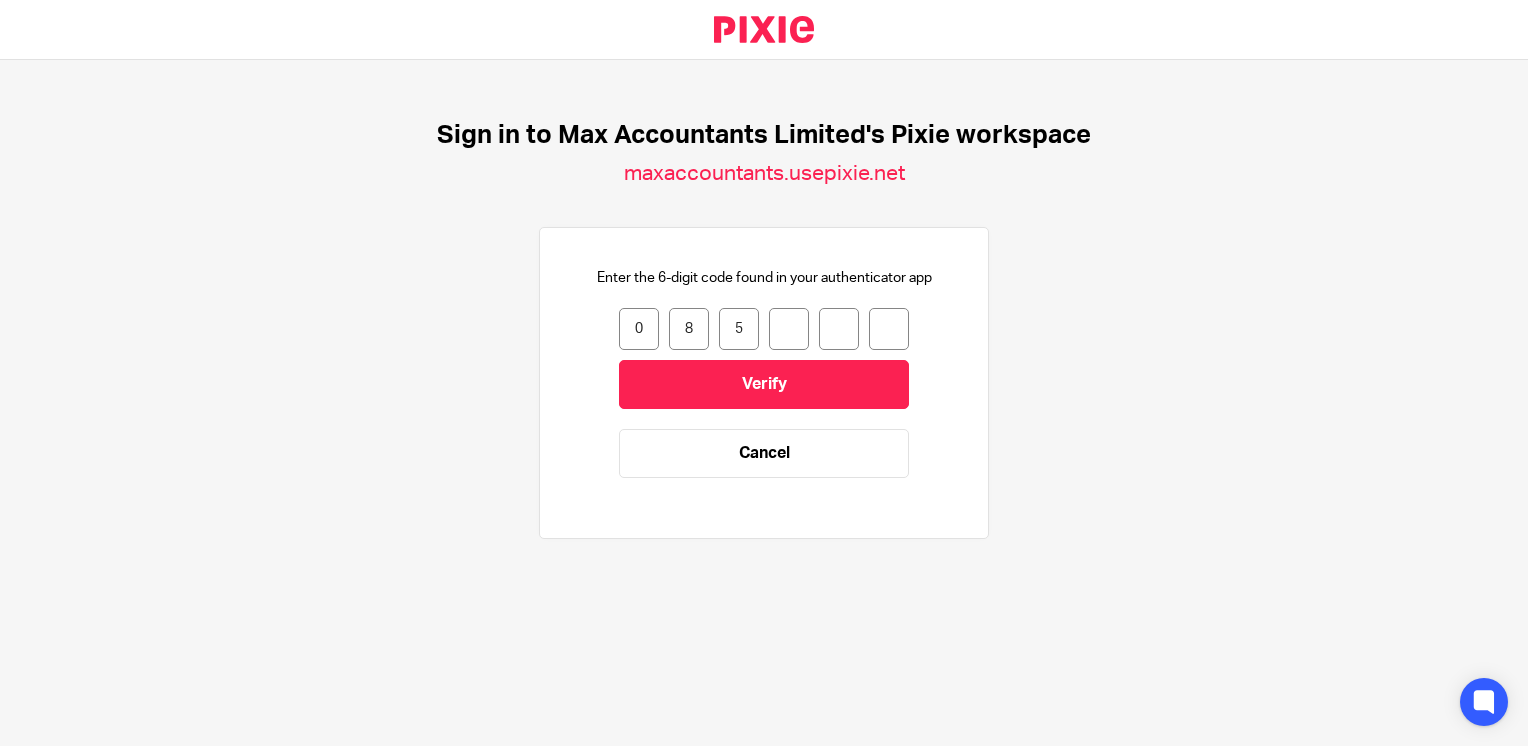 type on "7" 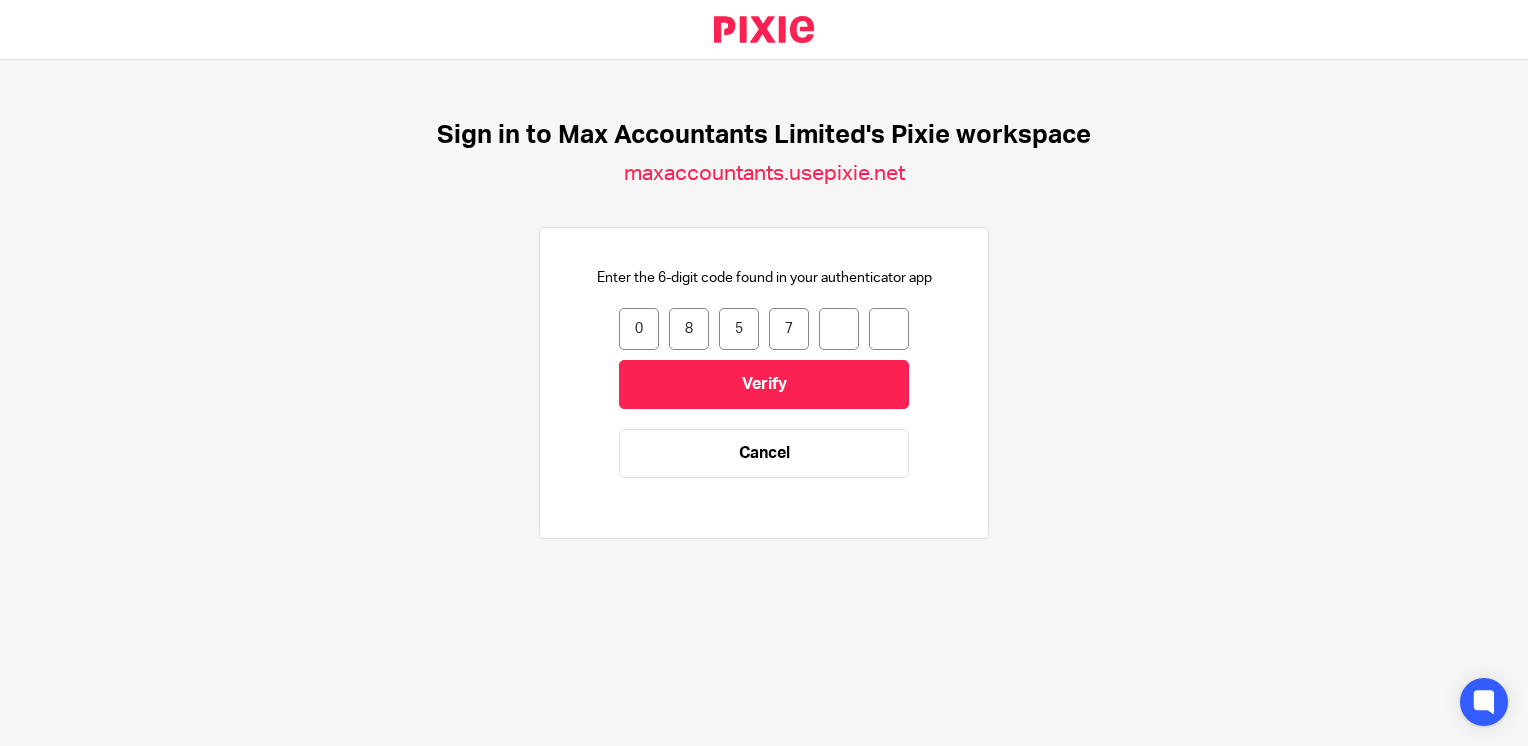type on "6" 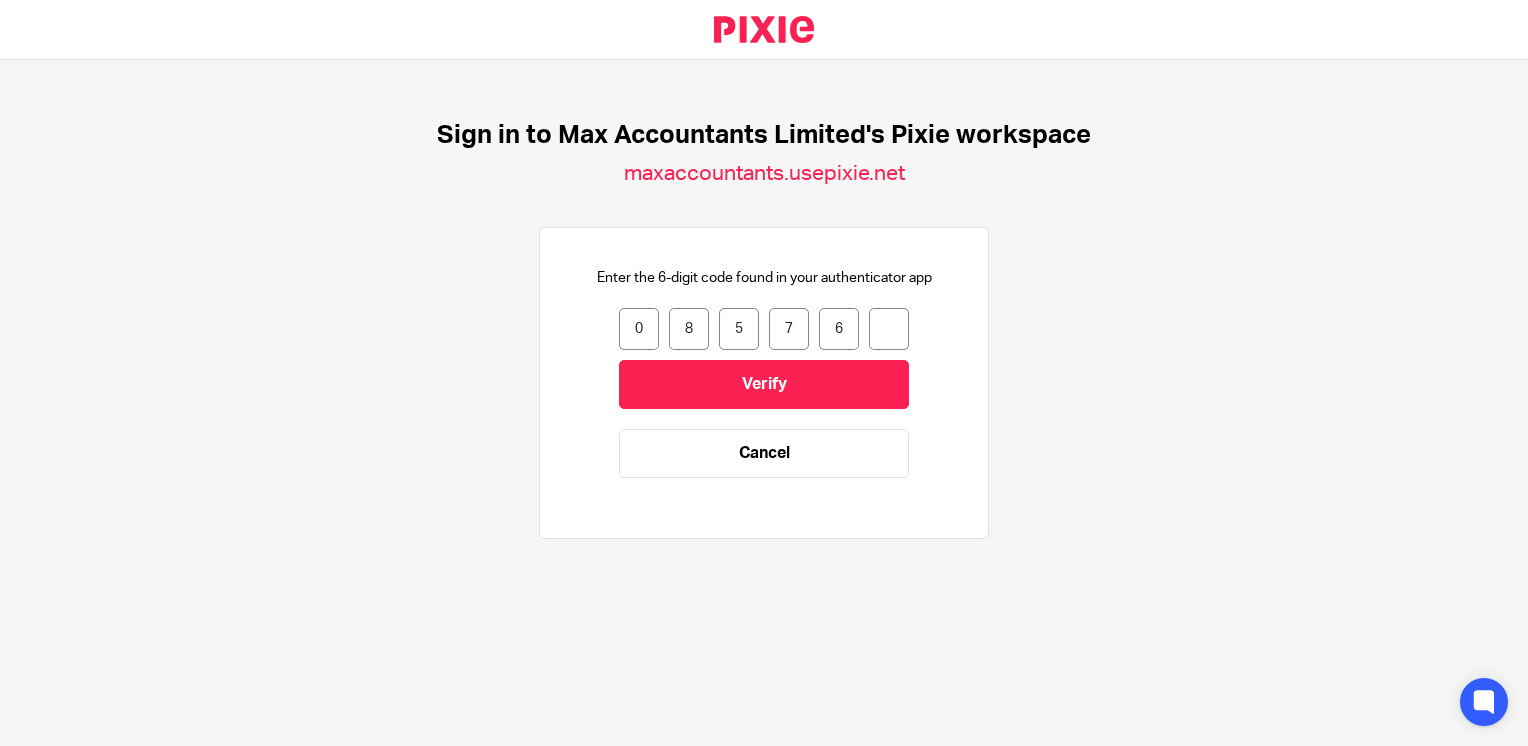 type on "9" 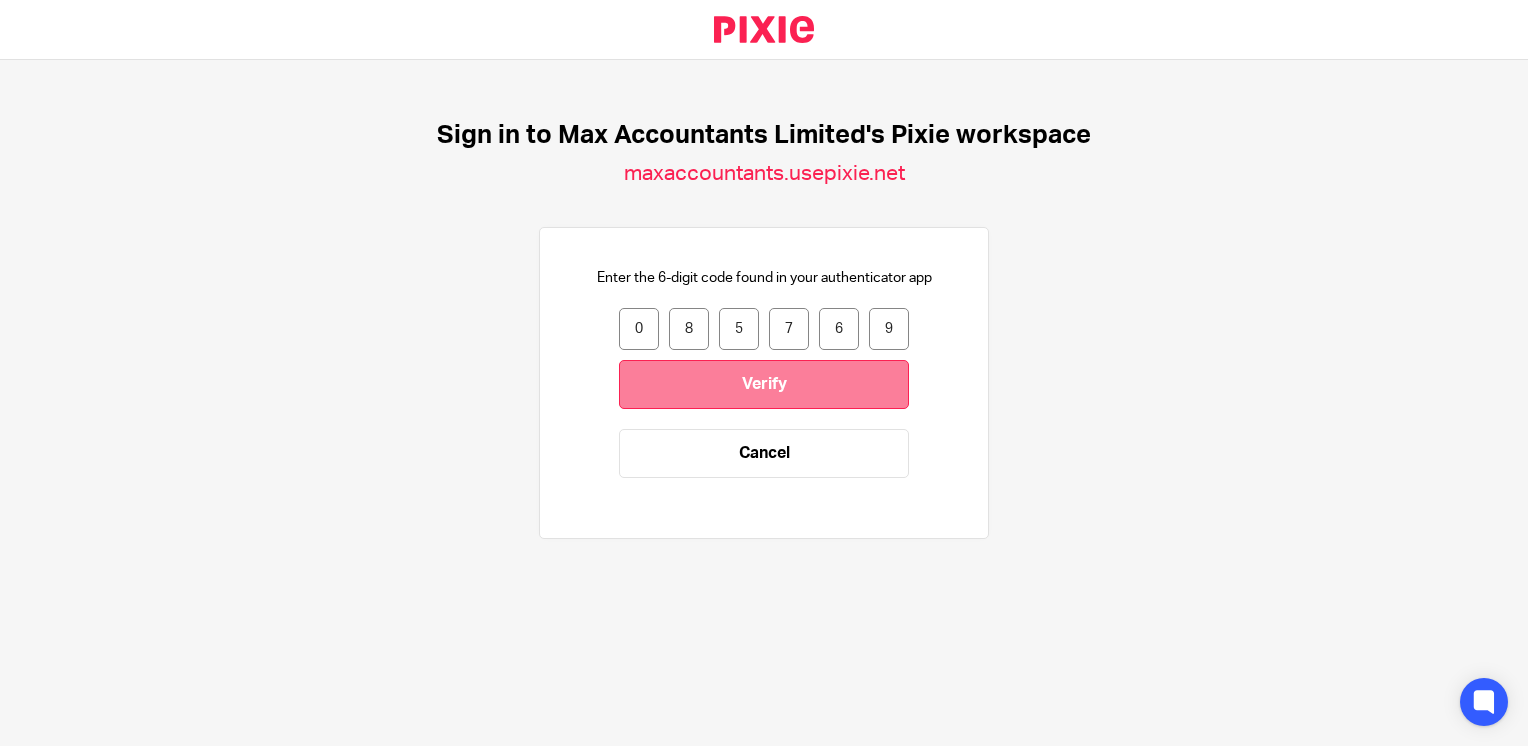 click on "Verify" at bounding box center (764, 384) 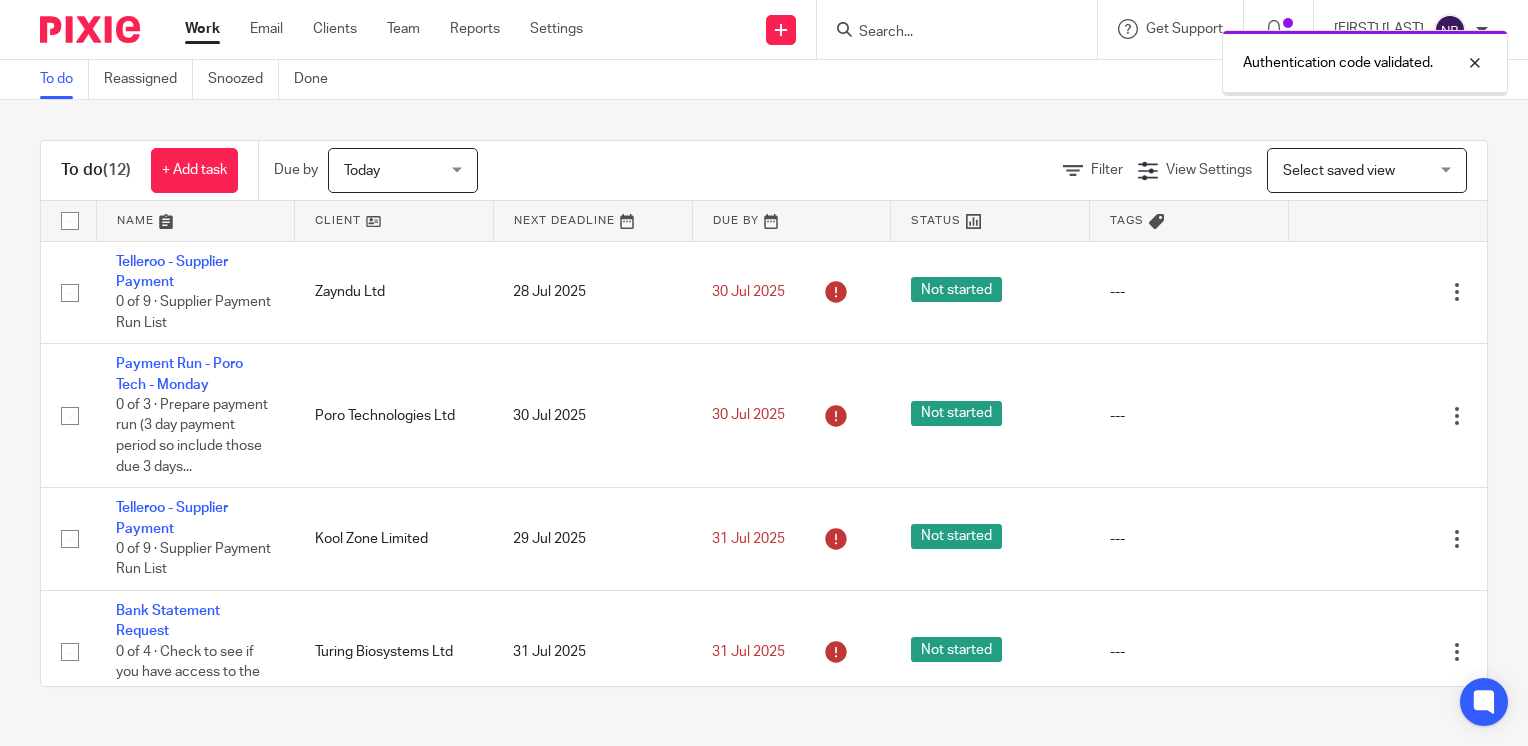 scroll, scrollTop: 0, scrollLeft: 0, axis: both 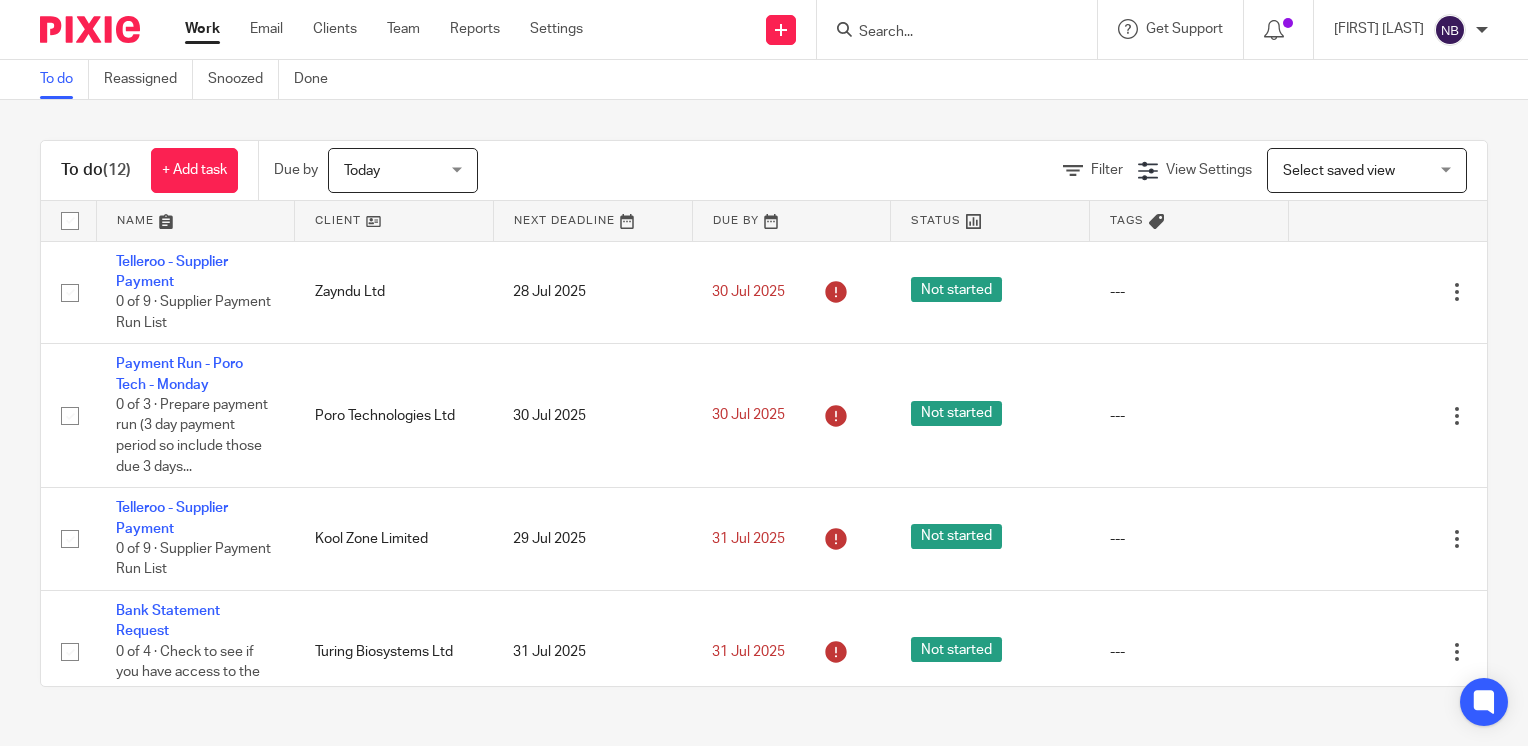 click at bounding box center [394, 221] 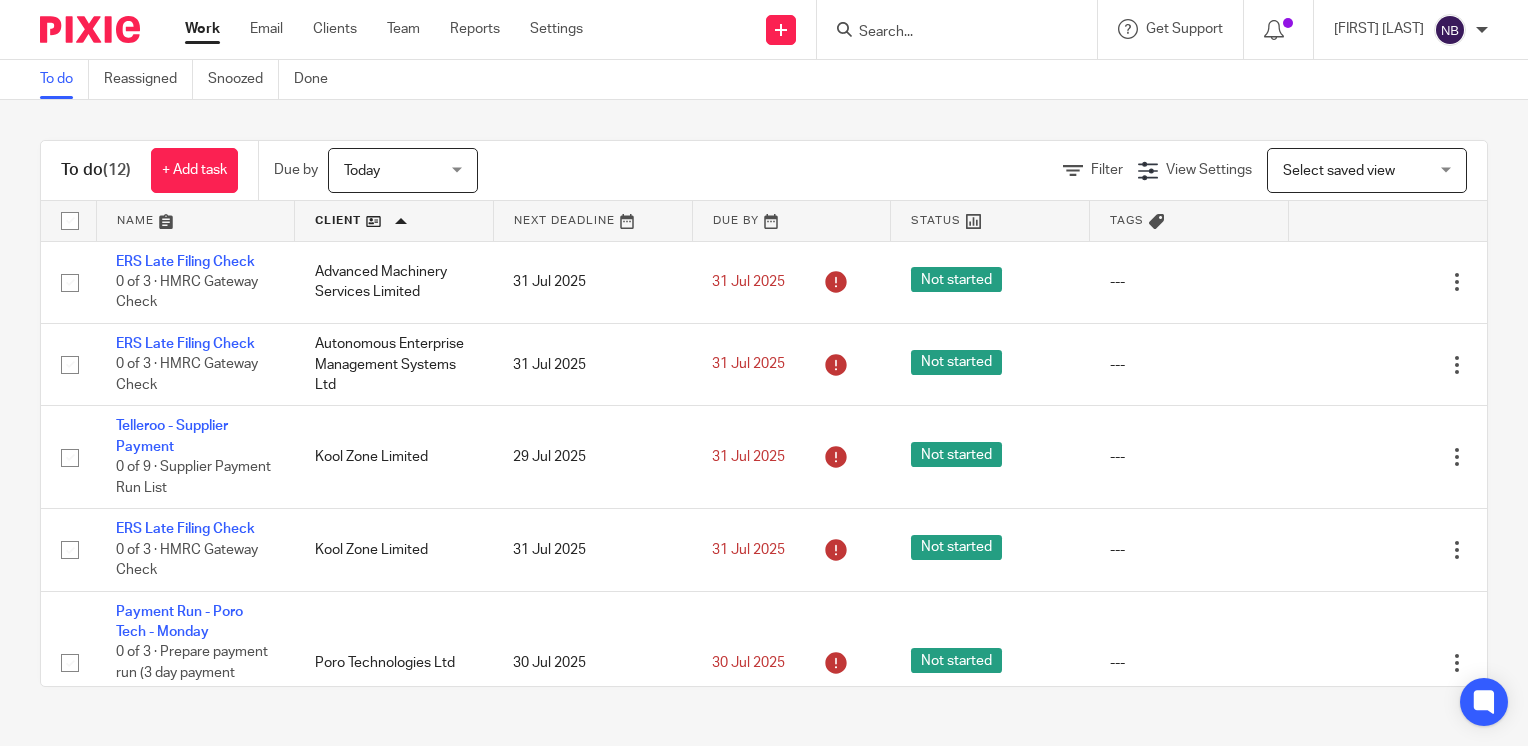 scroll, scrollTop: 0, scrollLeft: 0, axis: both 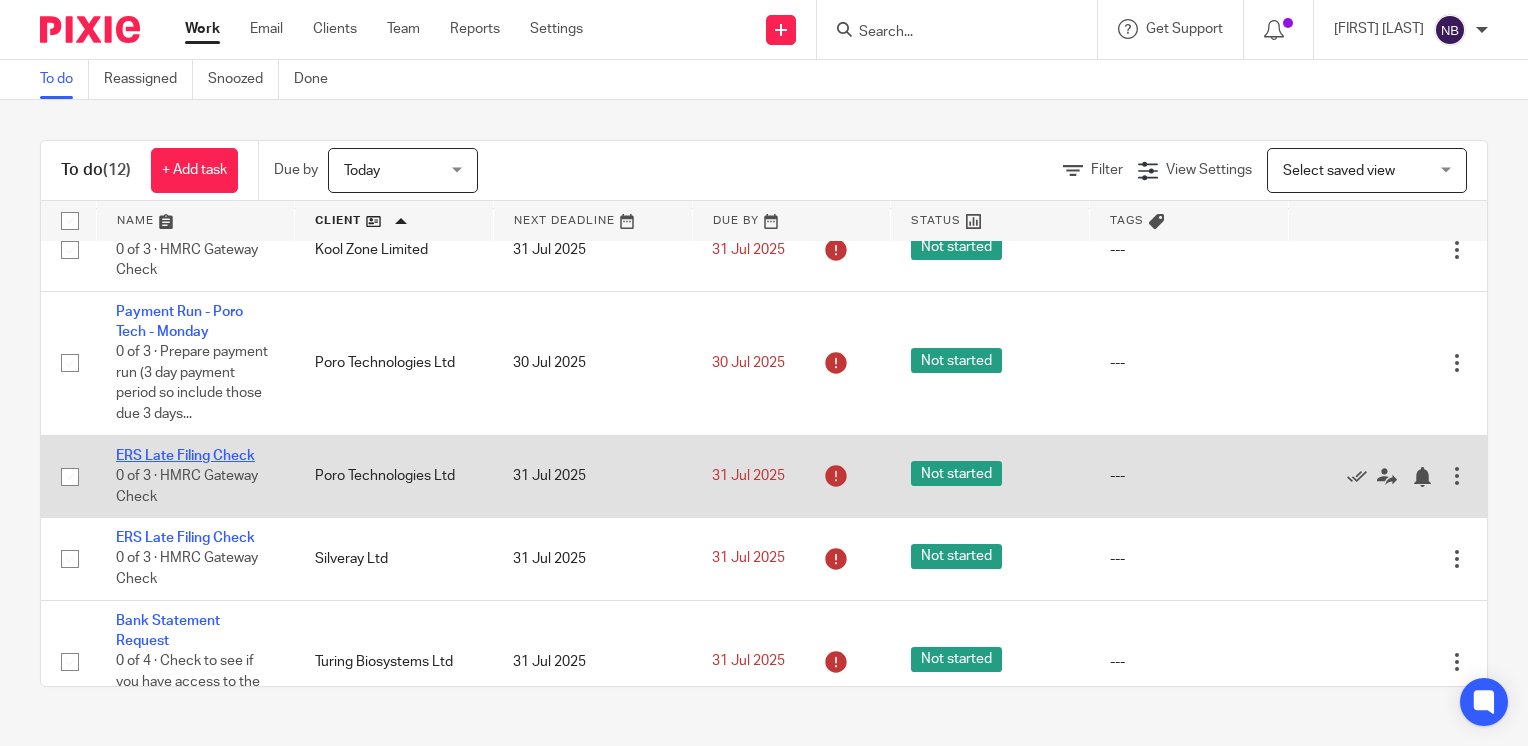 click on "ERS Late Filing Check" at bounding box center [185, 456] 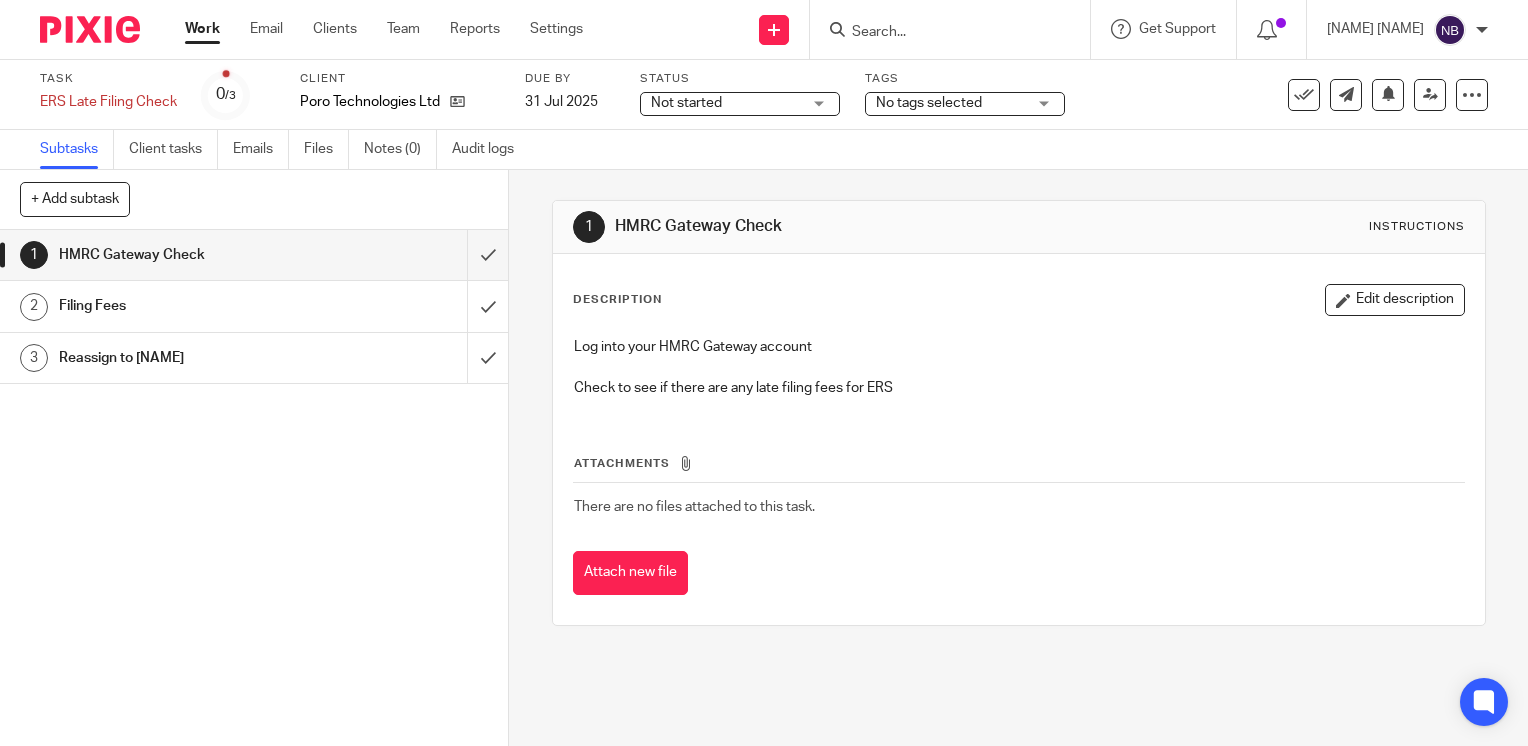 scroll, scrollTop: 0, scrollLeft: 0, axis: both 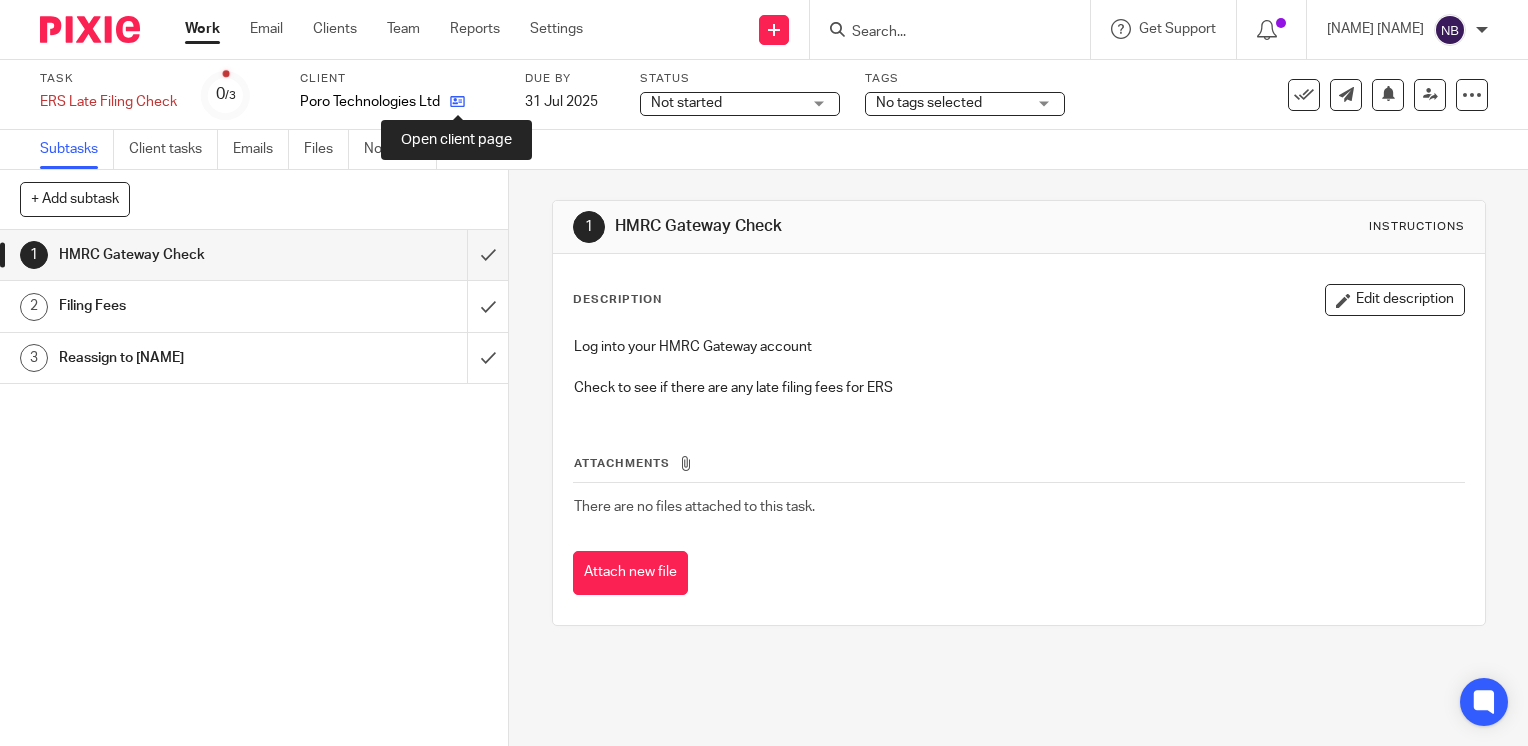 click at bounding box center (457, 101) 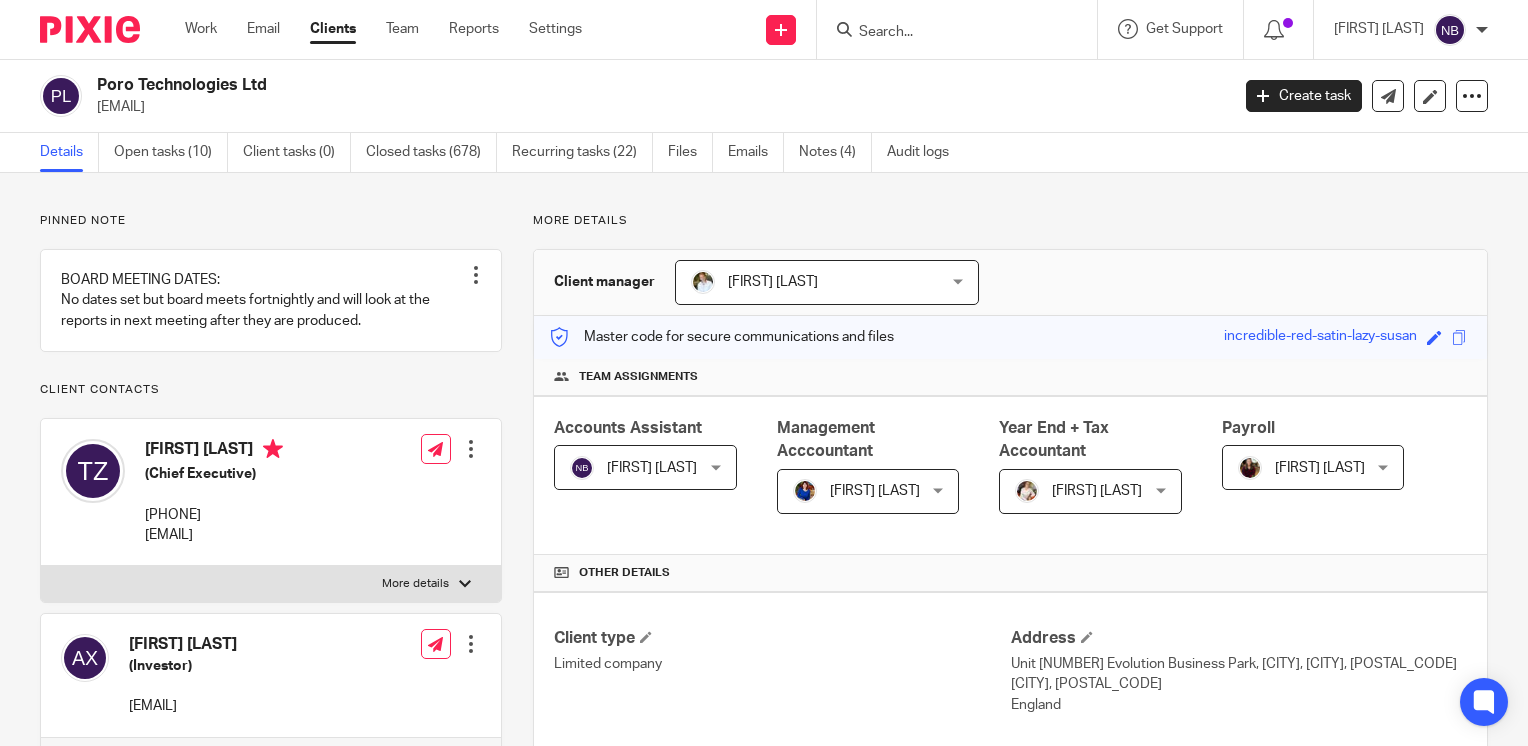 scroll, scrollTop: 0, scrollLeft: 0, axis: both 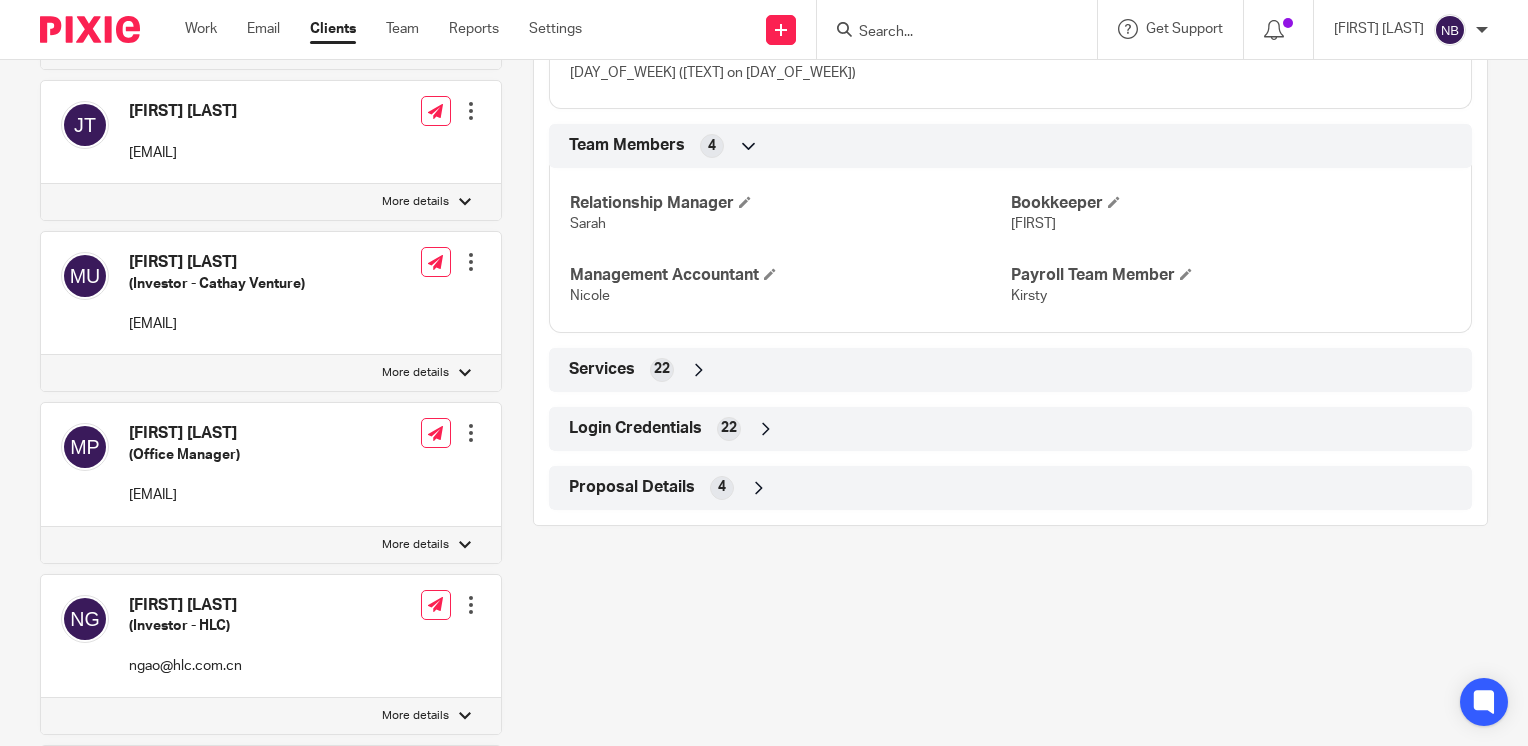 click at bounding box center (766, 429) 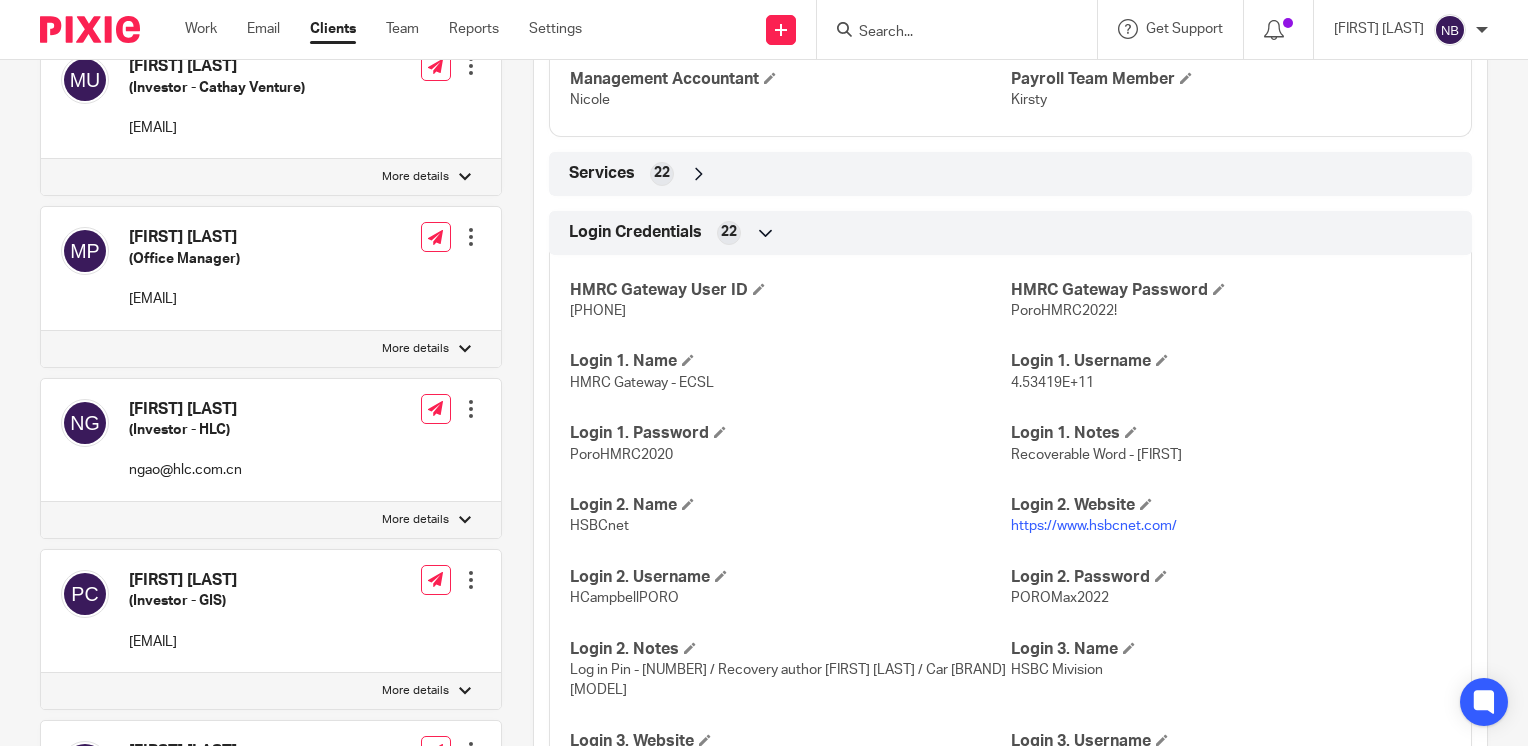 scroll, scrollTop: 1740, scrollLeft: 0, axis: vertical 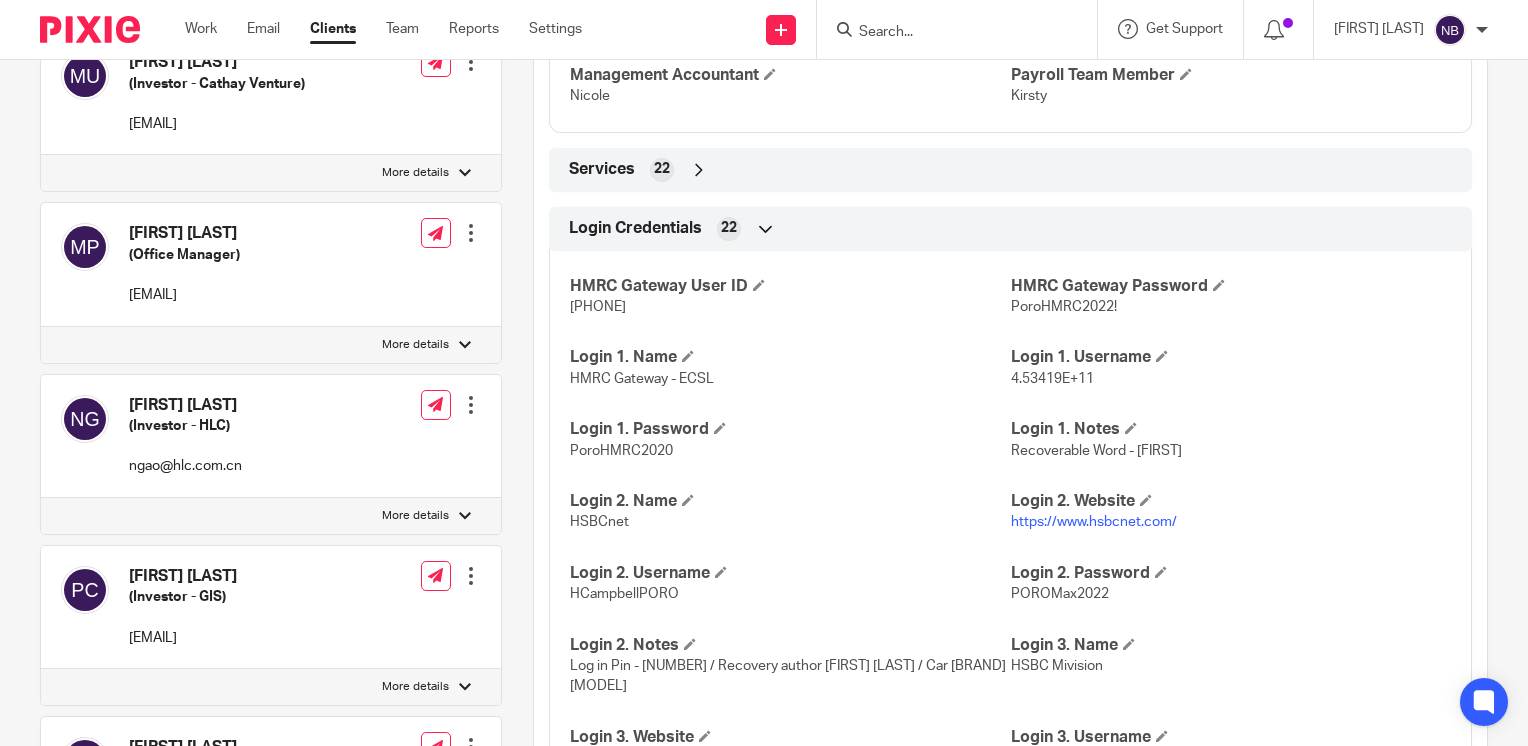 drag, startPoint x: 664, startPoint y: 307, endPoint x: 568, endPoint y: 306, distance: 96.00521 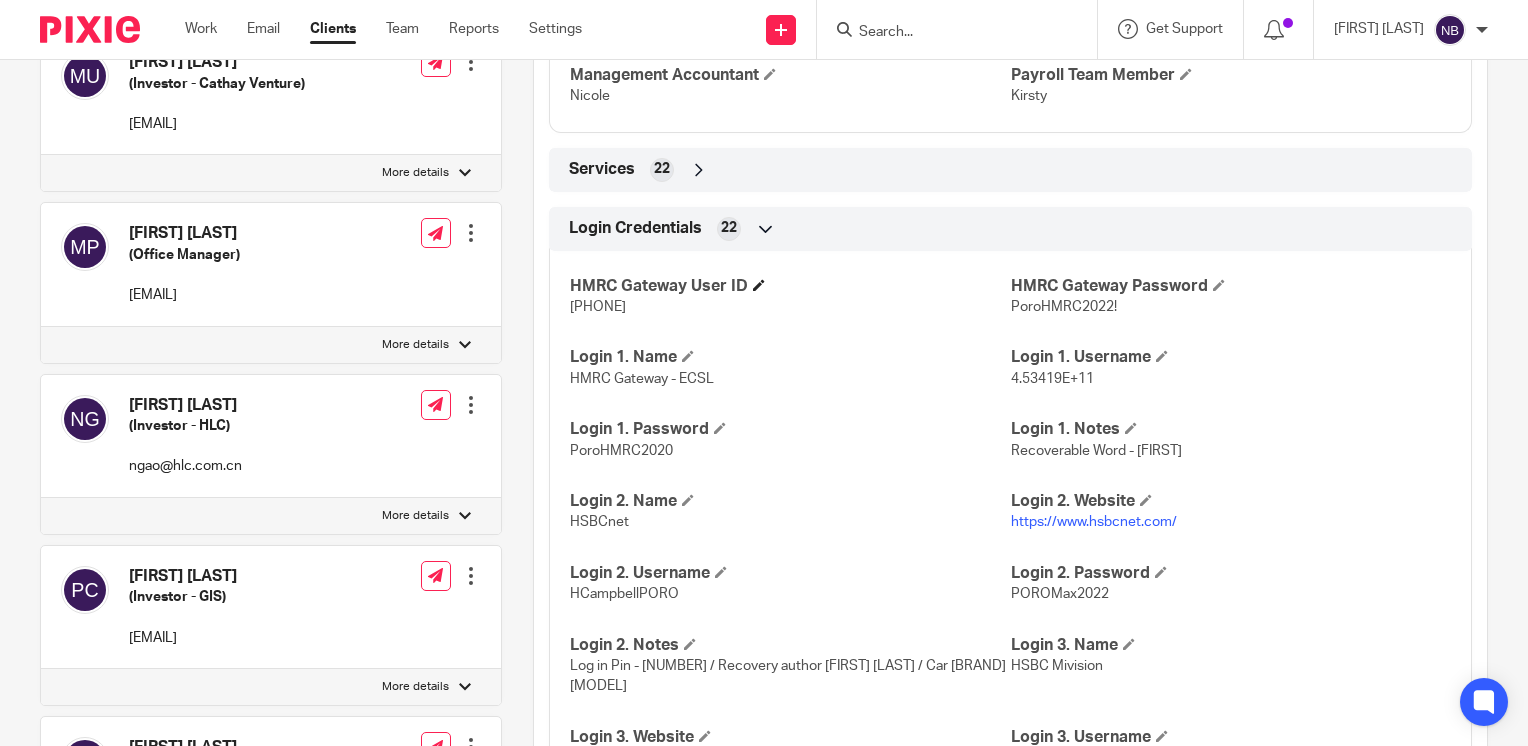 copy on "765732737314" 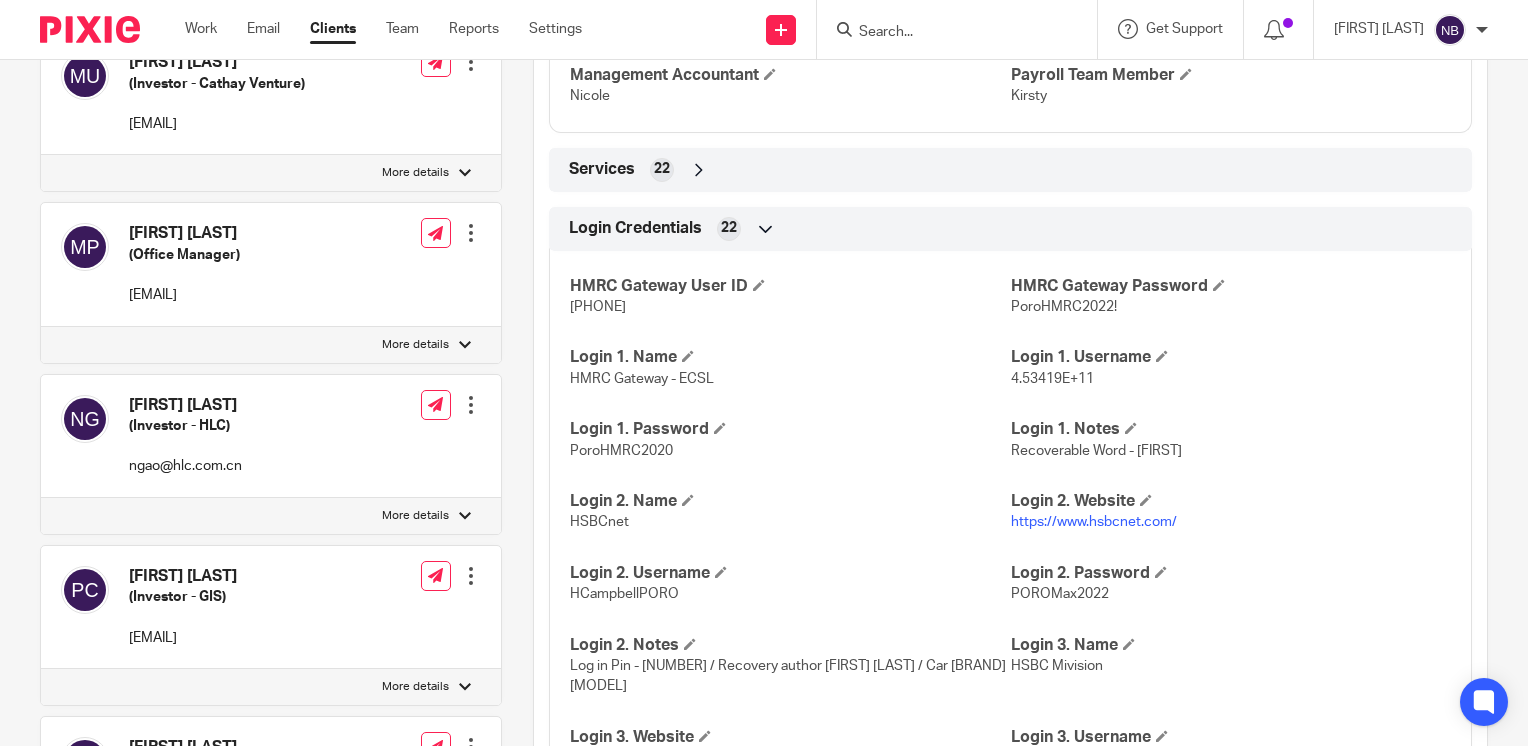 click on "HMRC Gateway - ECSL" at bounding box center [790, 379] 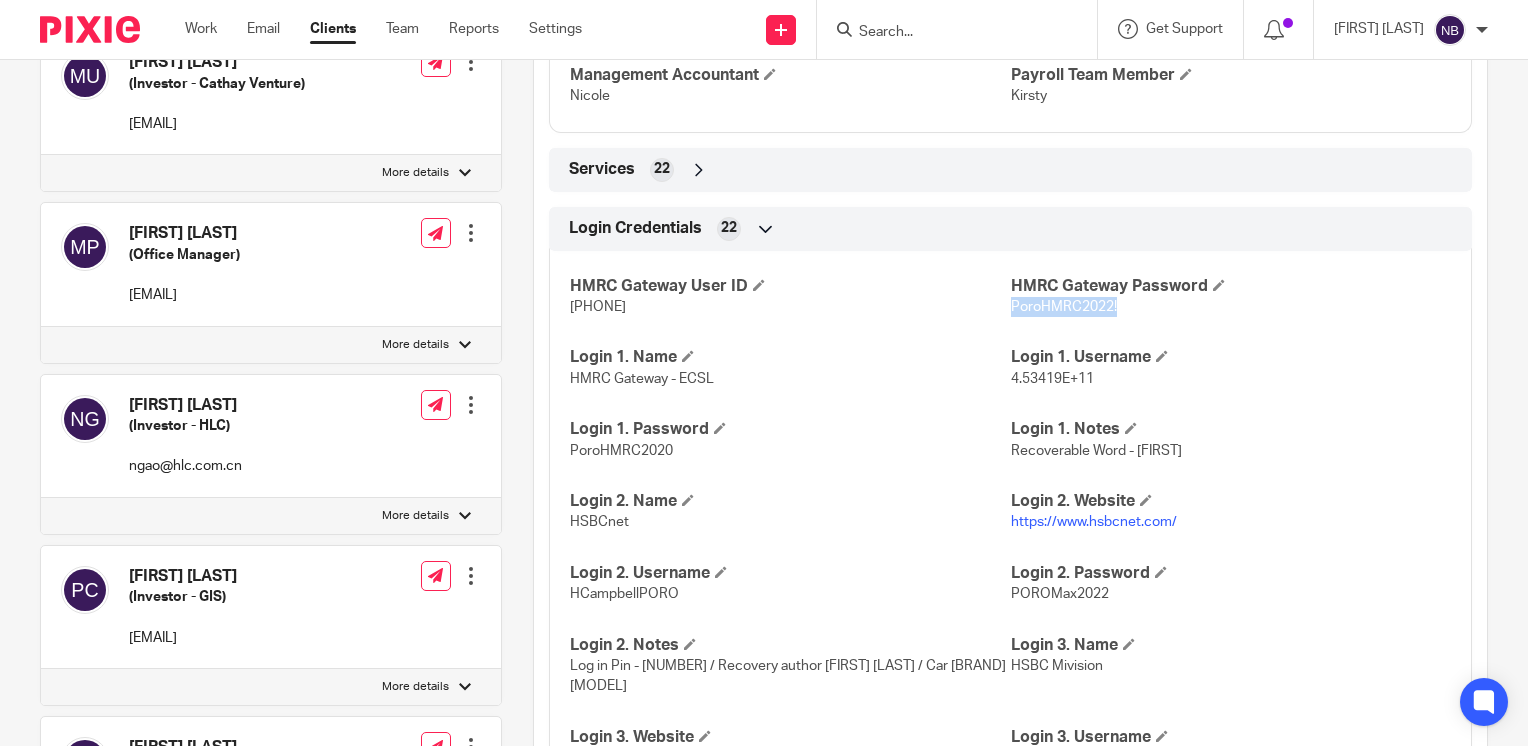 drag, startPoint x: 1112, startPoint y: 306, endPoint x: 1002, endPoint y: 308, distance: 110.01818 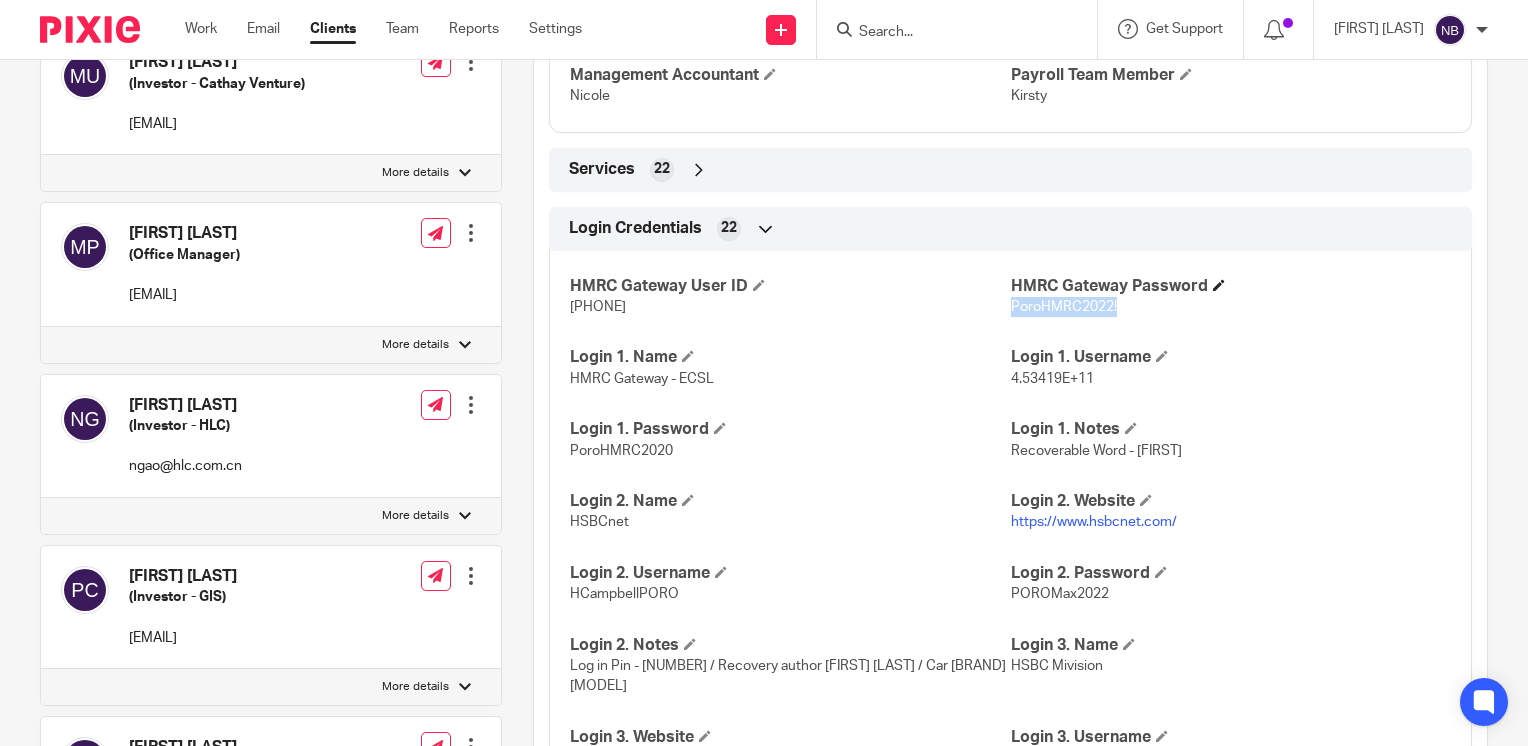 copy on "PoroHMRC2022!" 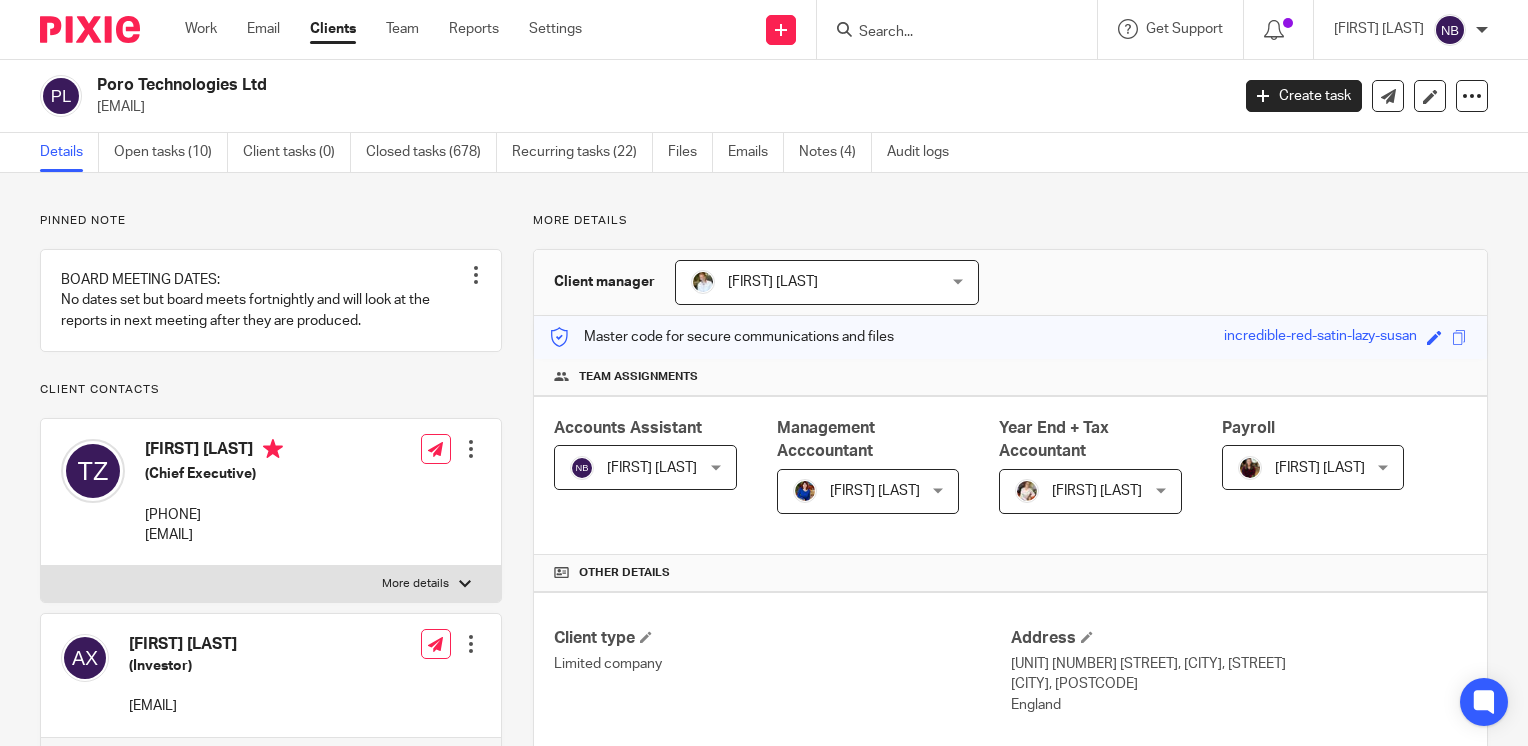 scroll, scrollTop: 0, scrollLeft: 0, axis: both 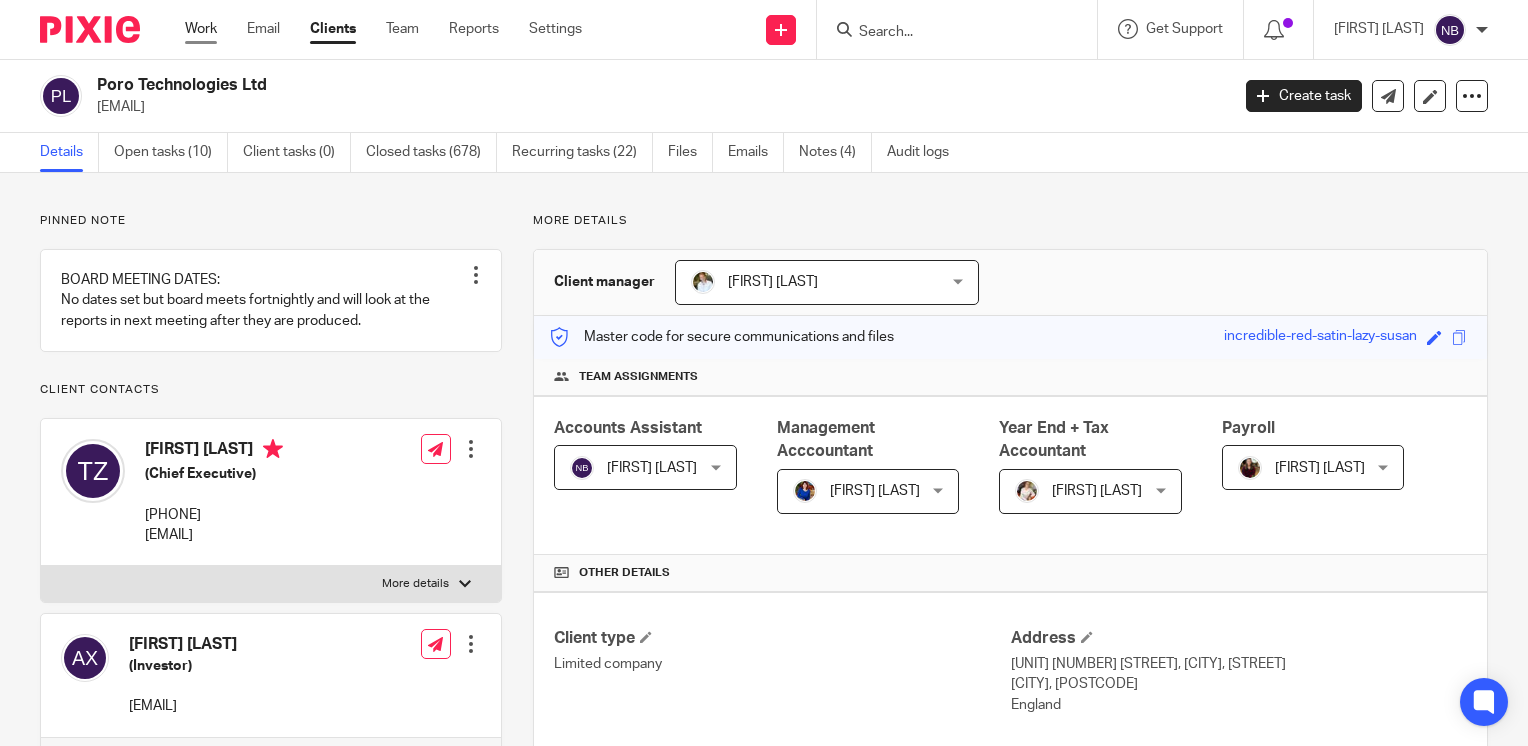 click on "Work" at bounding box center [201, 29] 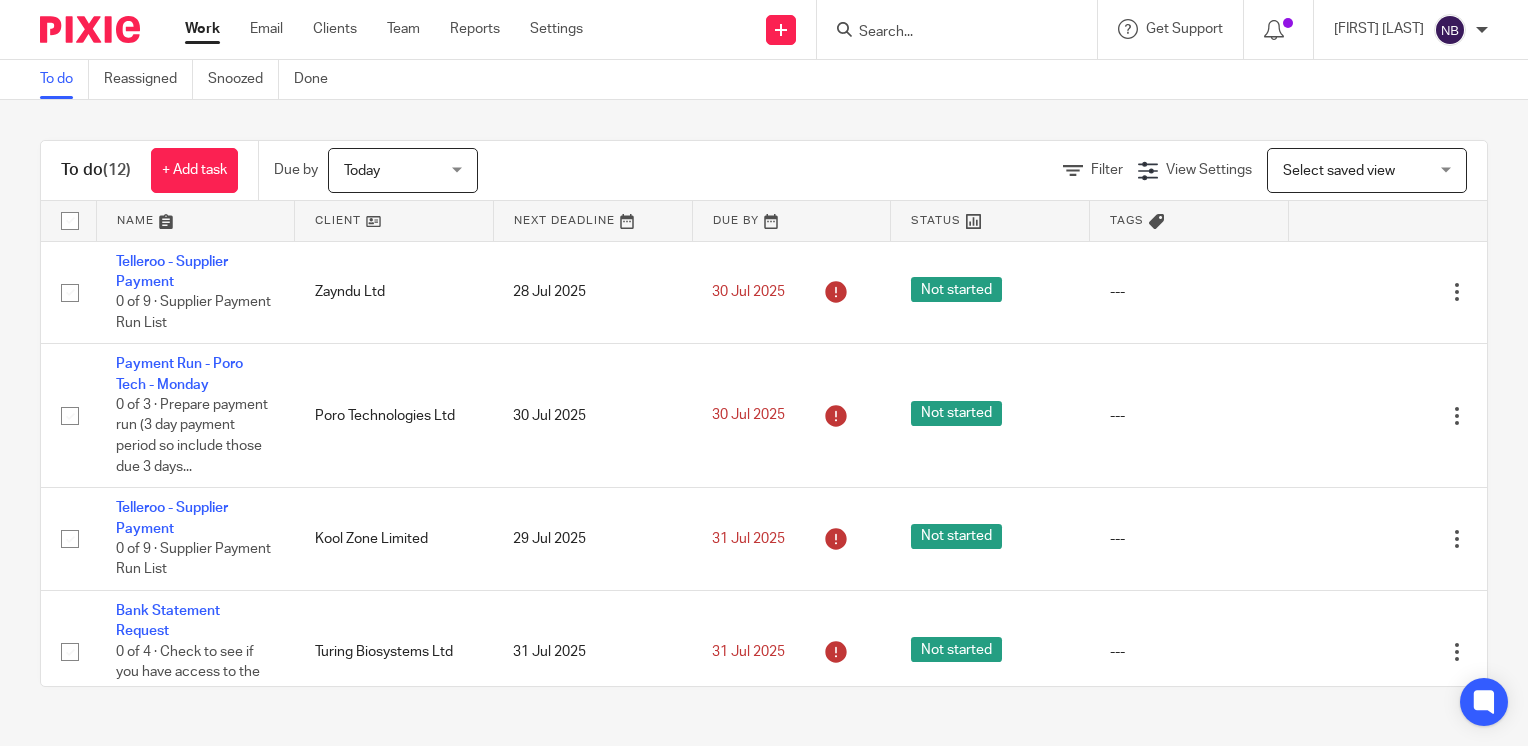 scroll, scrollTop: 0, scrollLeft: 0, axis: both 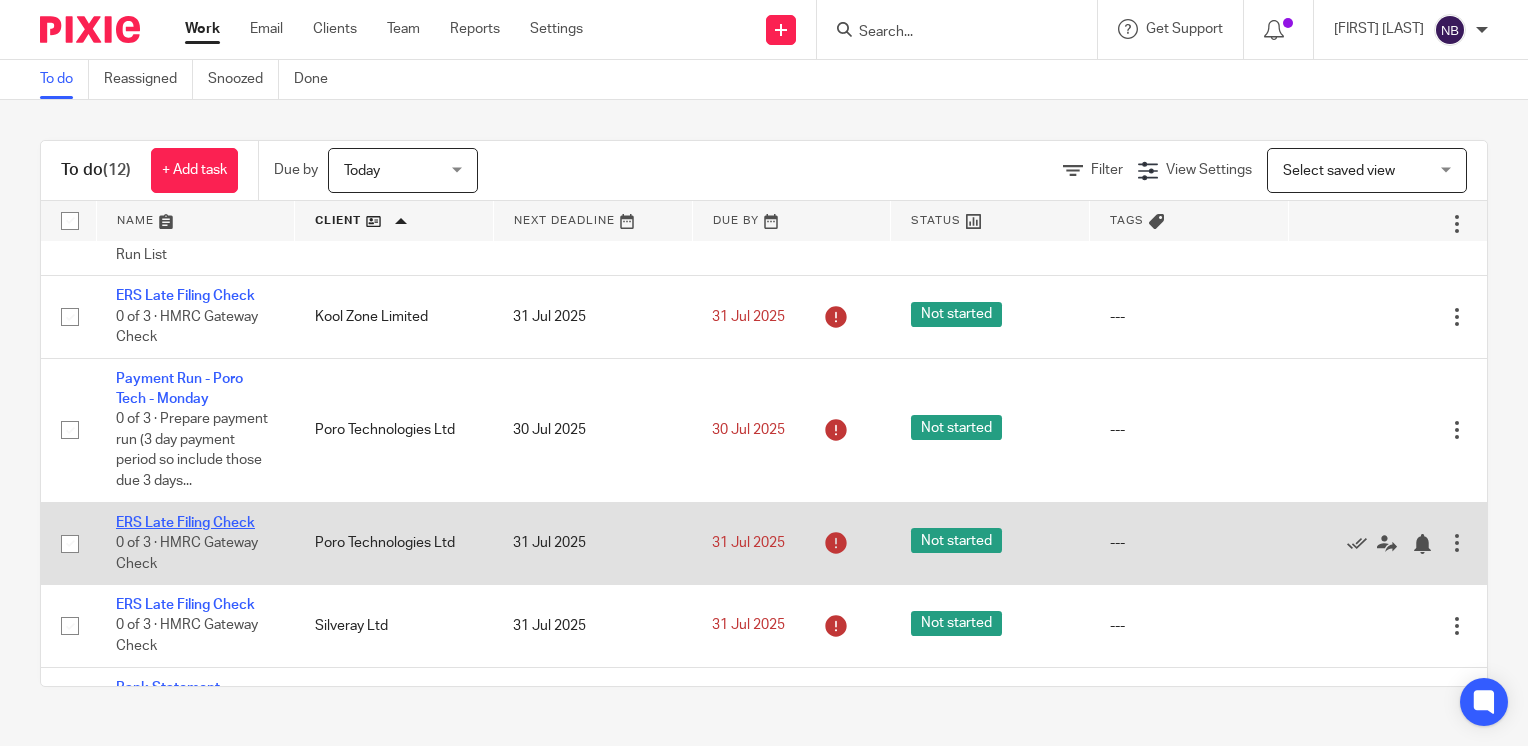 click on "ERS Late Filing Check" at bounding box center (185, 523) 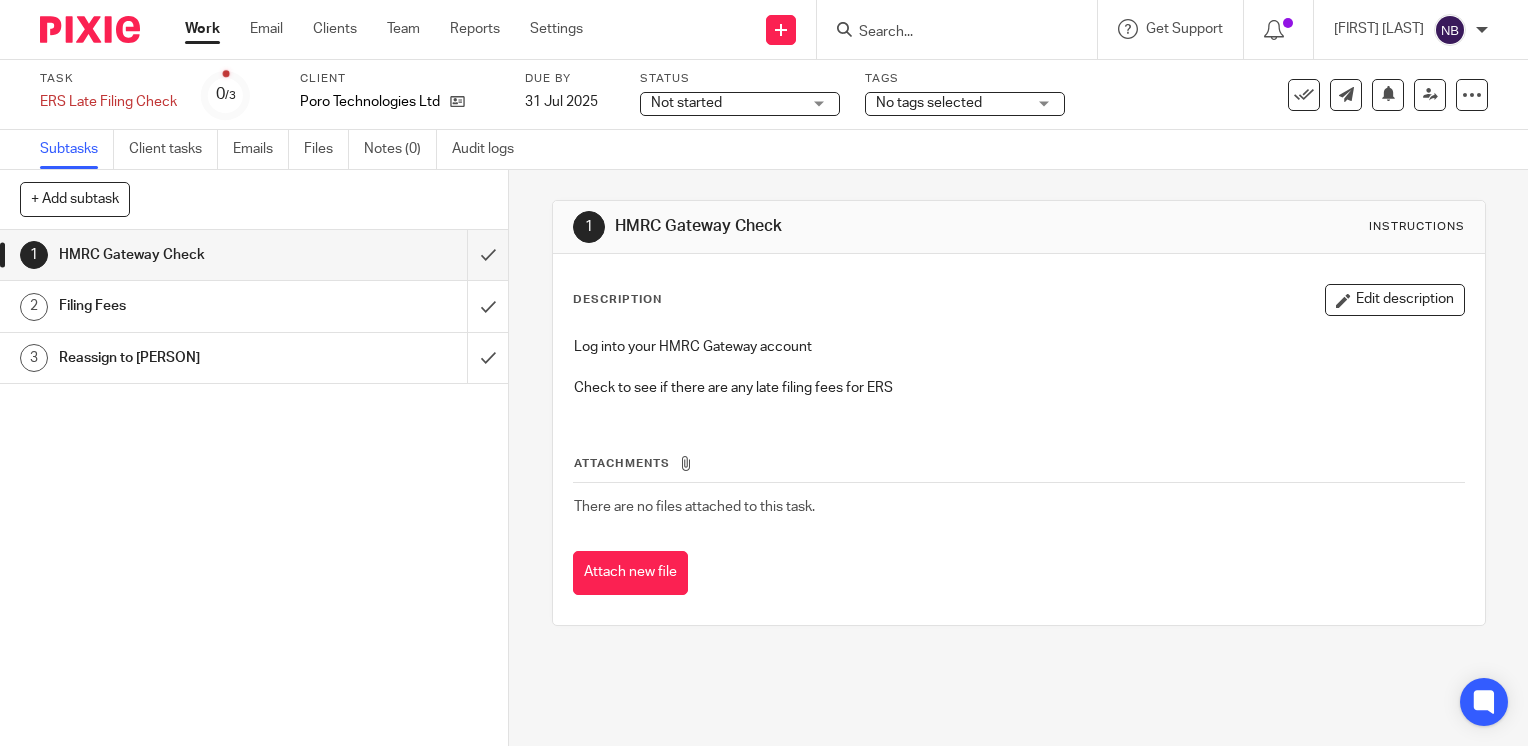 scroll, scrollTop: 0, scrollLeft: 0, axis: both 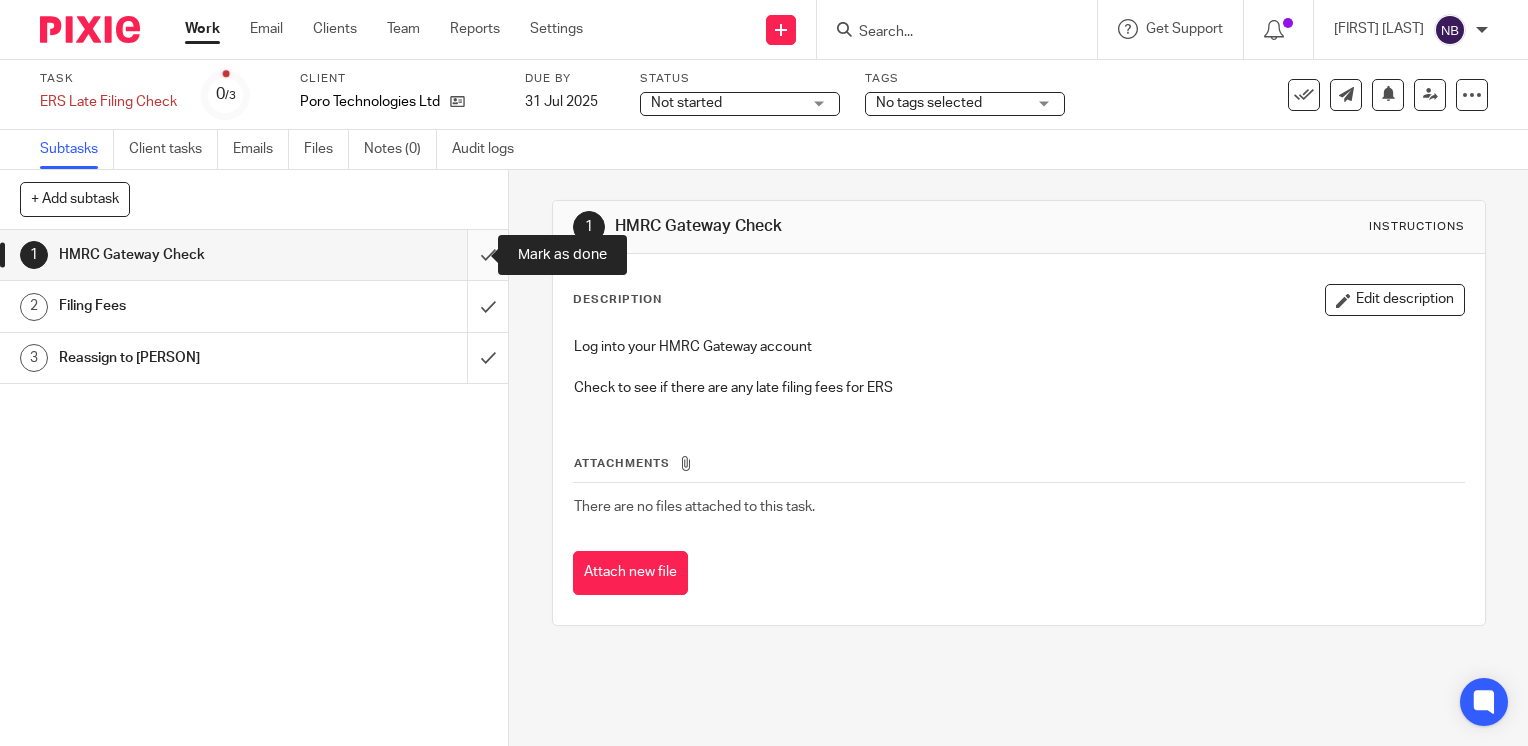 click at bounding box center [254, 255] 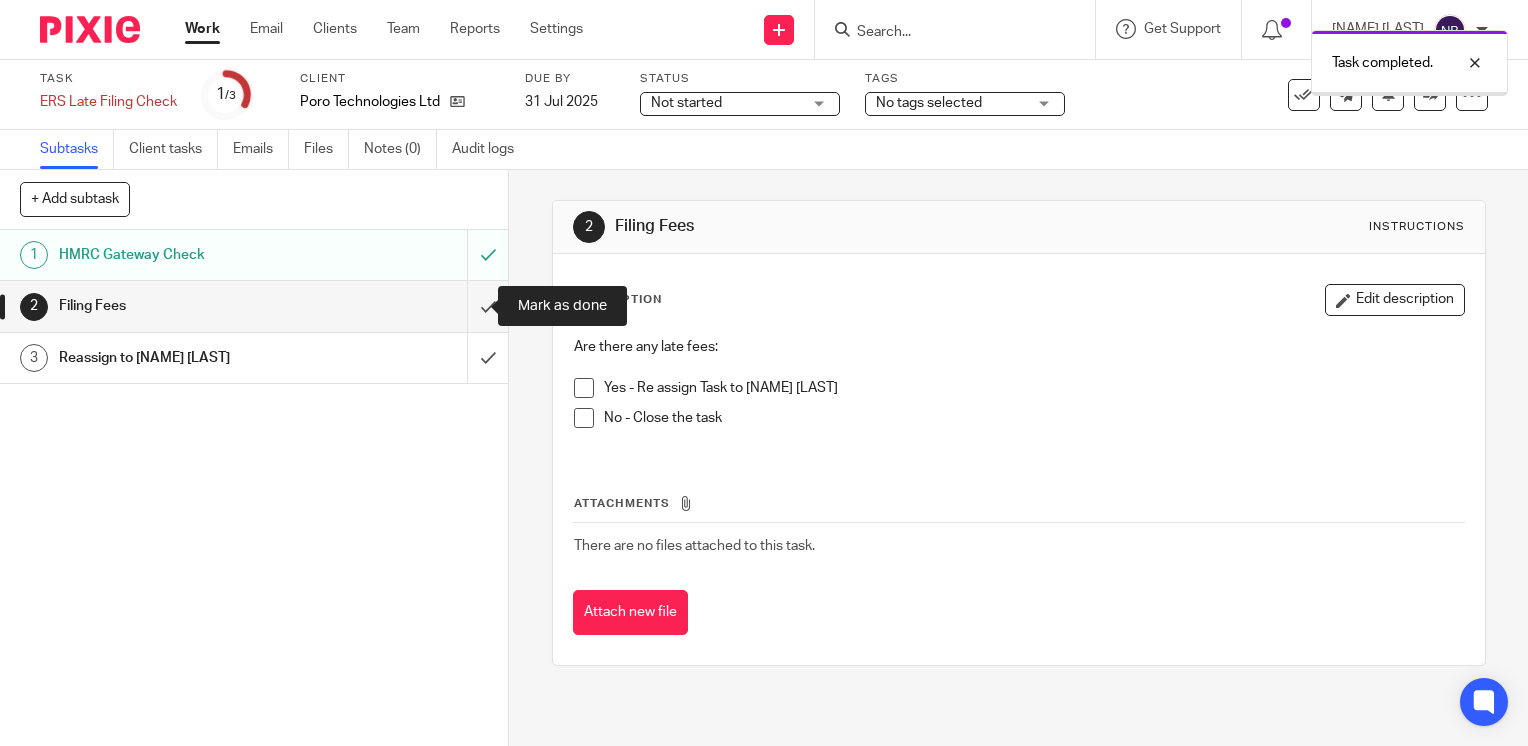 scroll, scrollTop: 0, scrollLeft: 0, axis: both 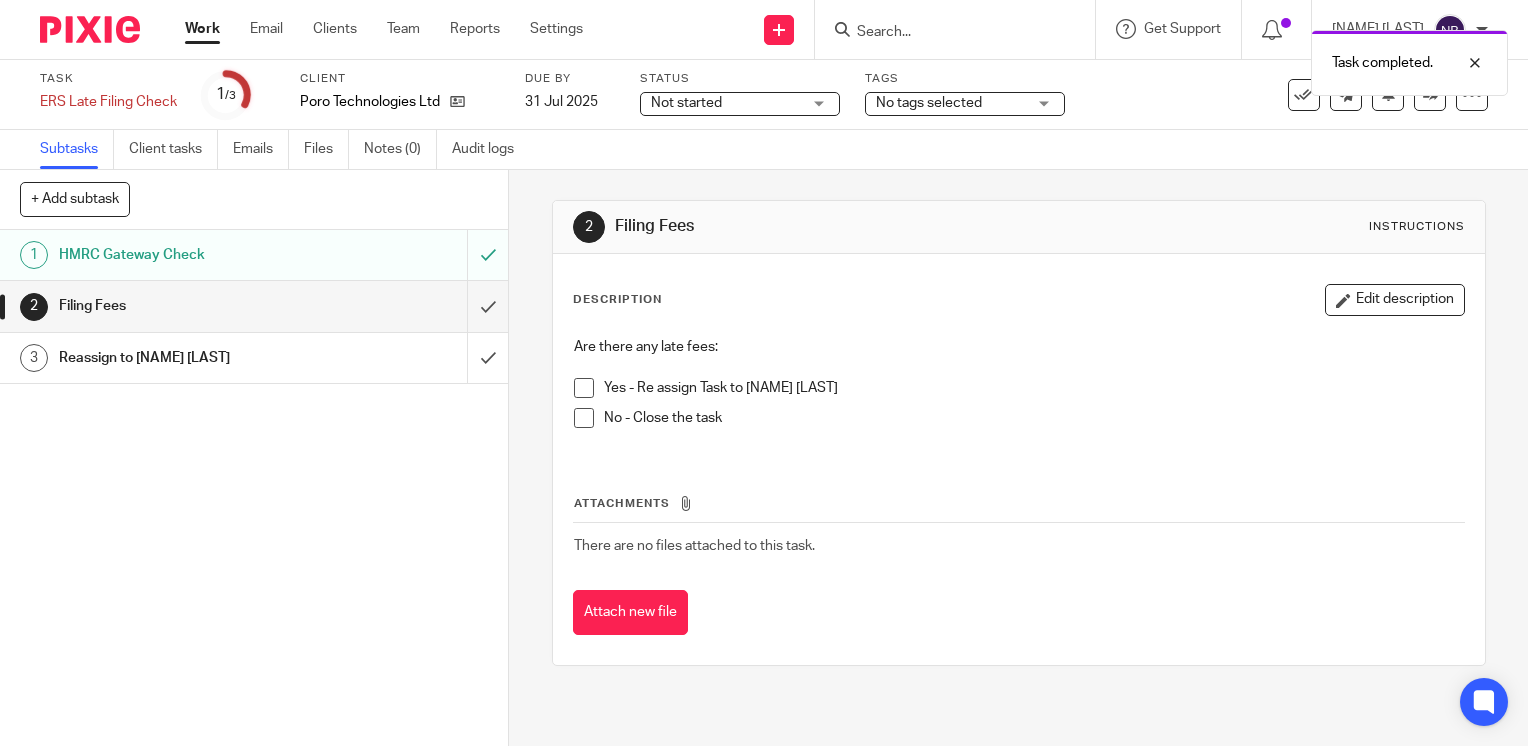 click at bounding box center [584, 418] 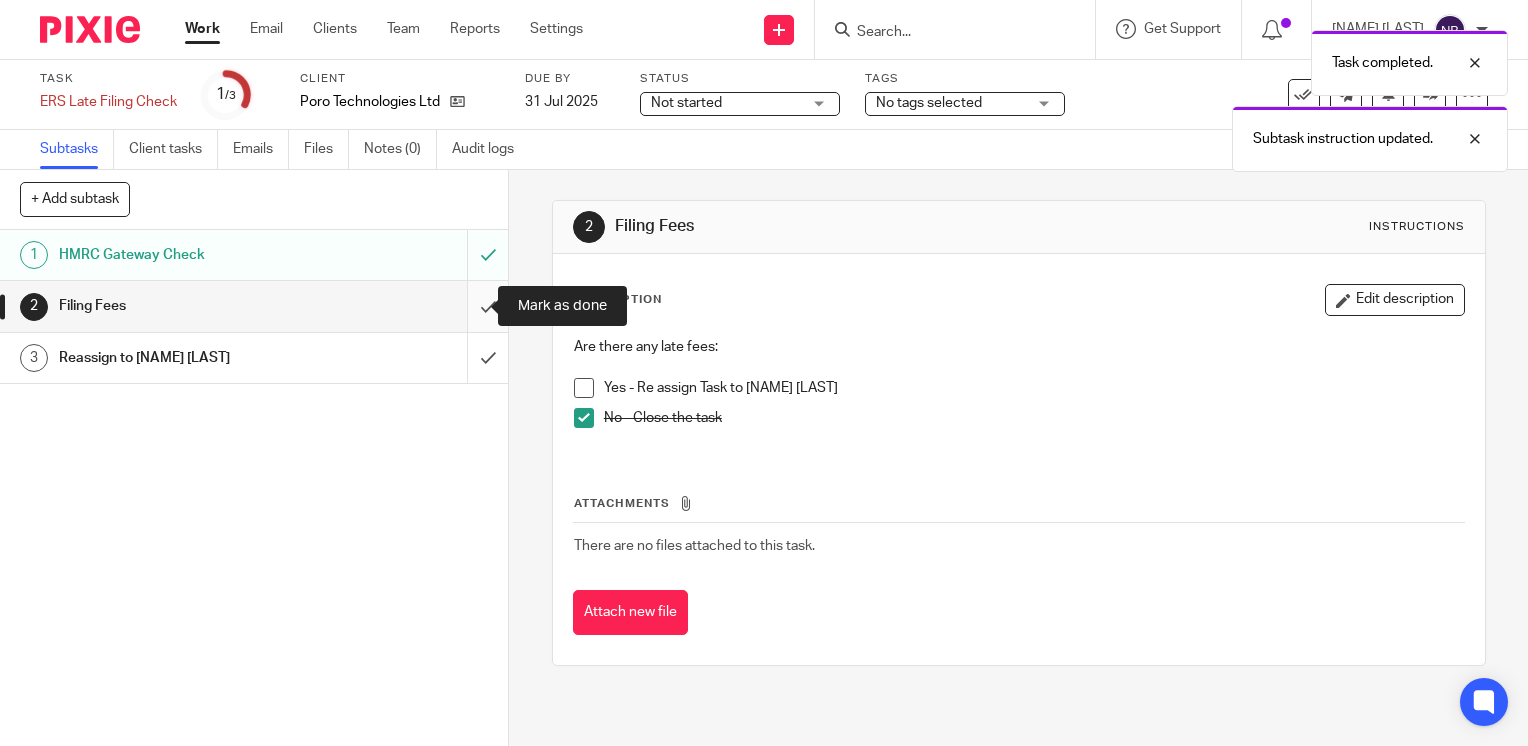 click at bounding box center (254, 306) 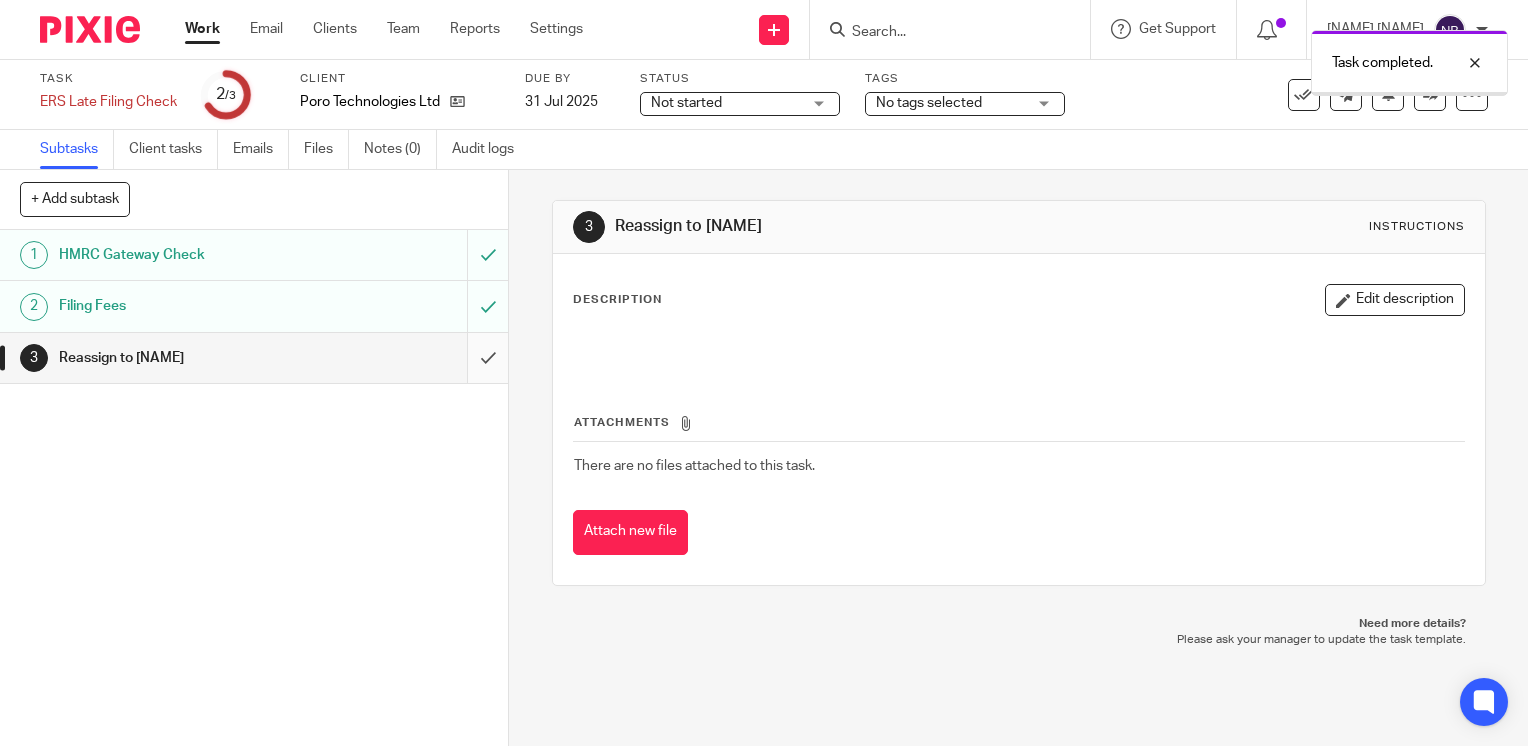 scroll, scrollTop: 0, scrollLeft: 0, axis: both 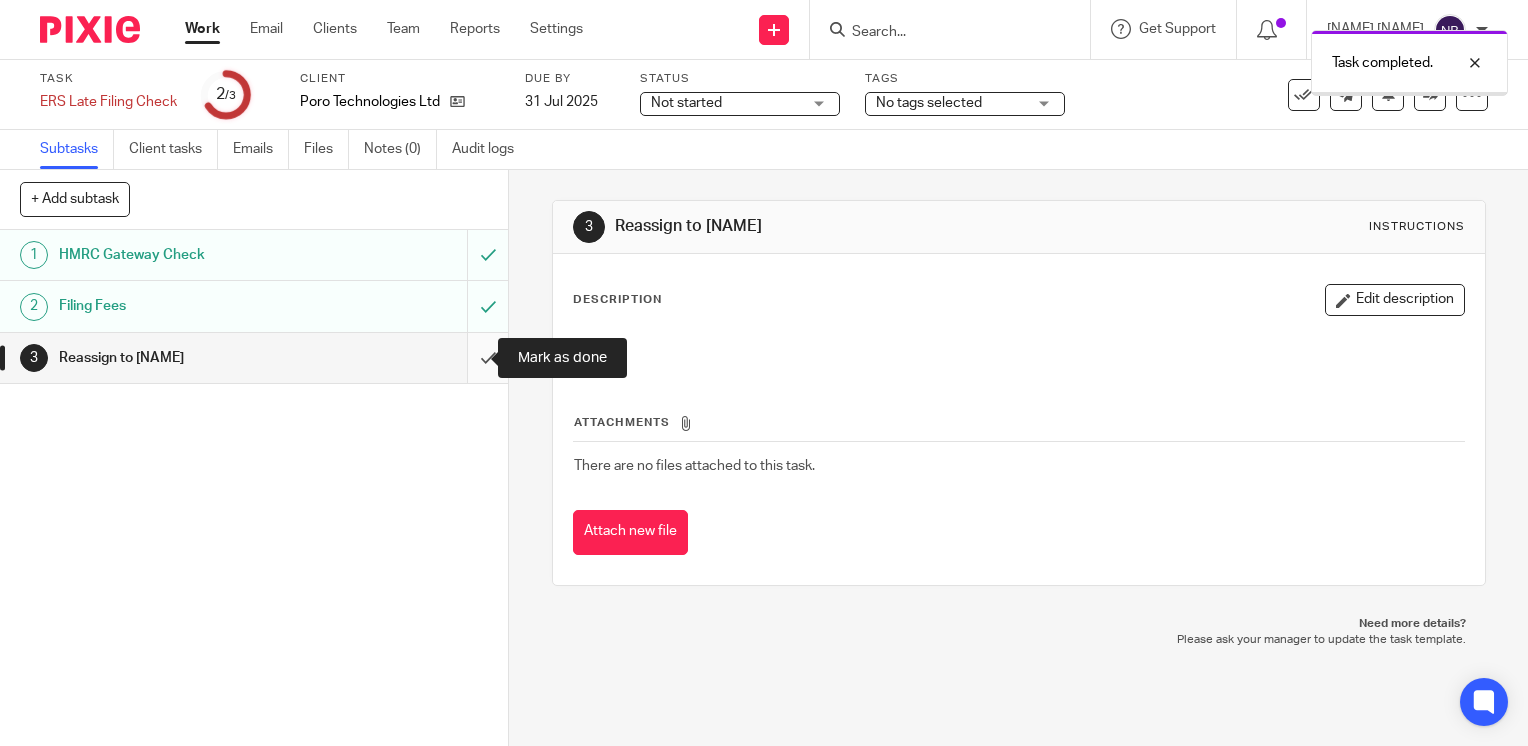 click at bounding box center [254, 358] 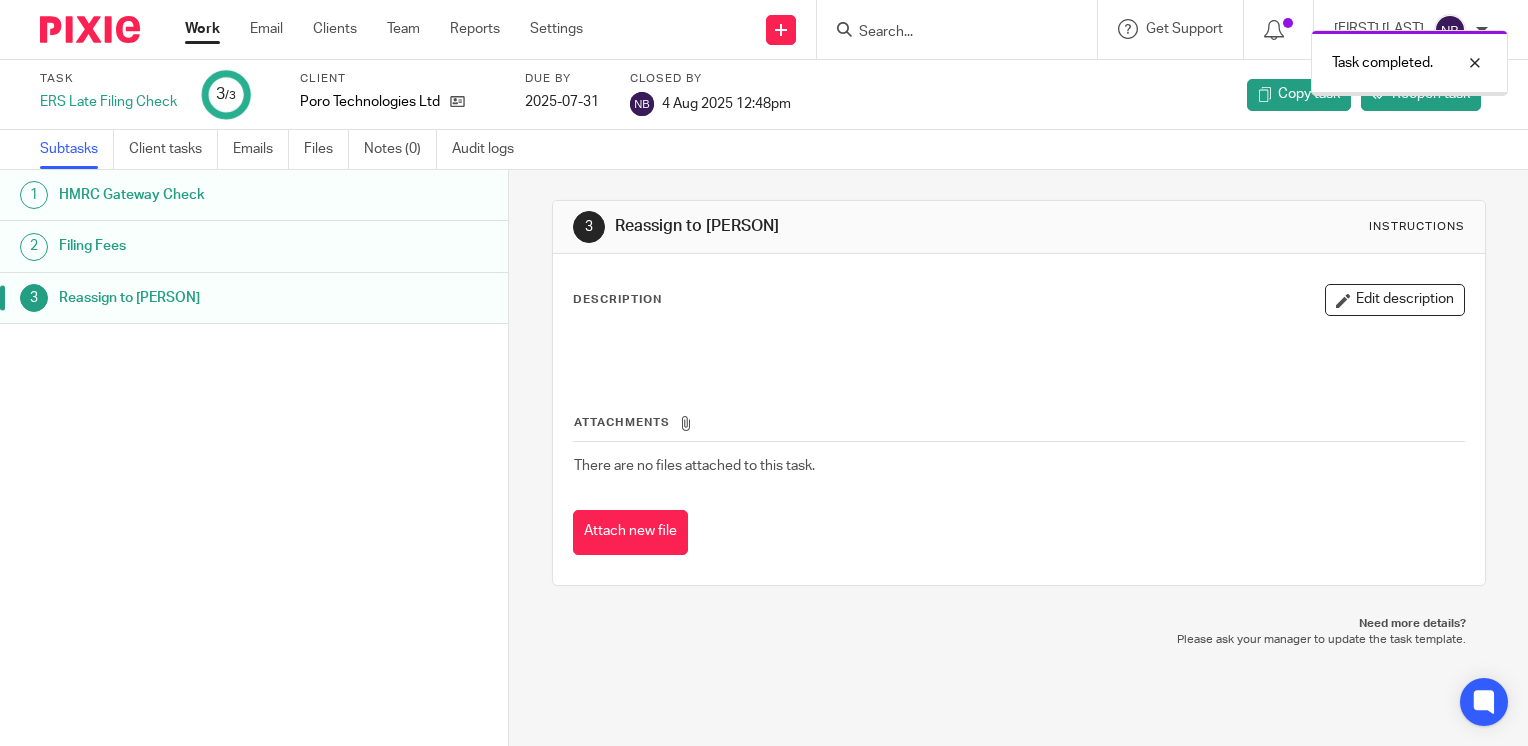 scroll, scrollTop: 0, scrollLeft: 0, axis: both 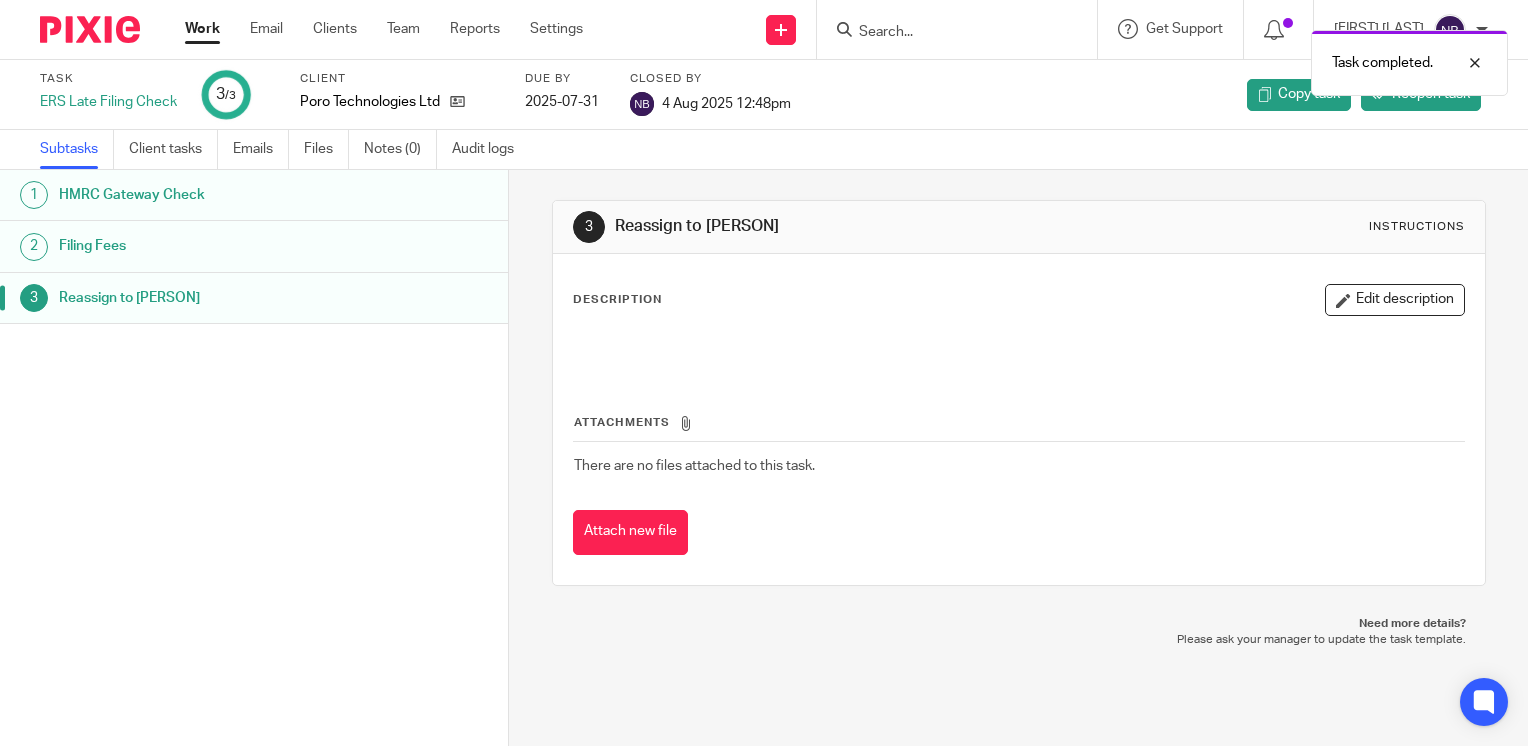click on "Work" at bounding box center [202, 29] 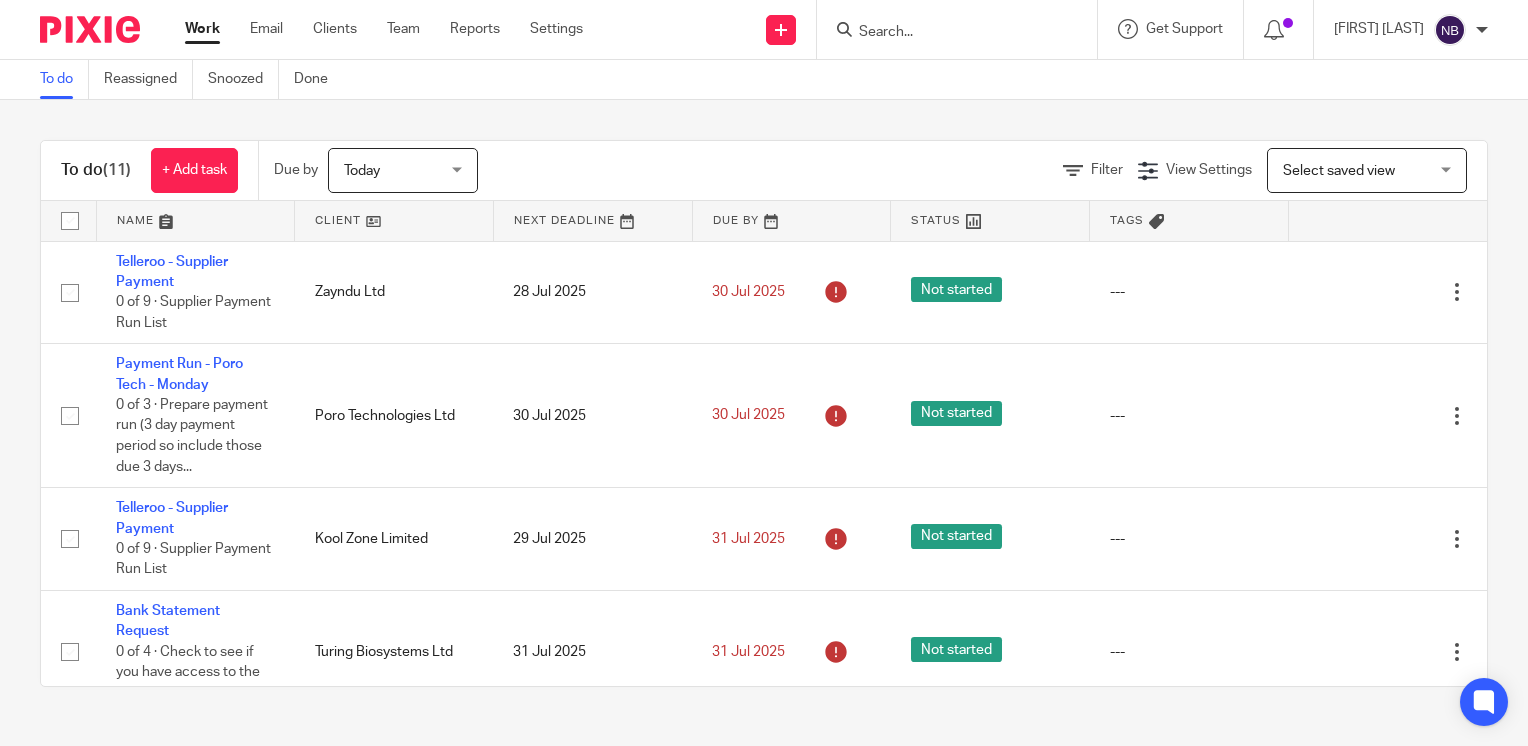 scroll, scrollTop: 0, scrollLeft: 0, axis: both 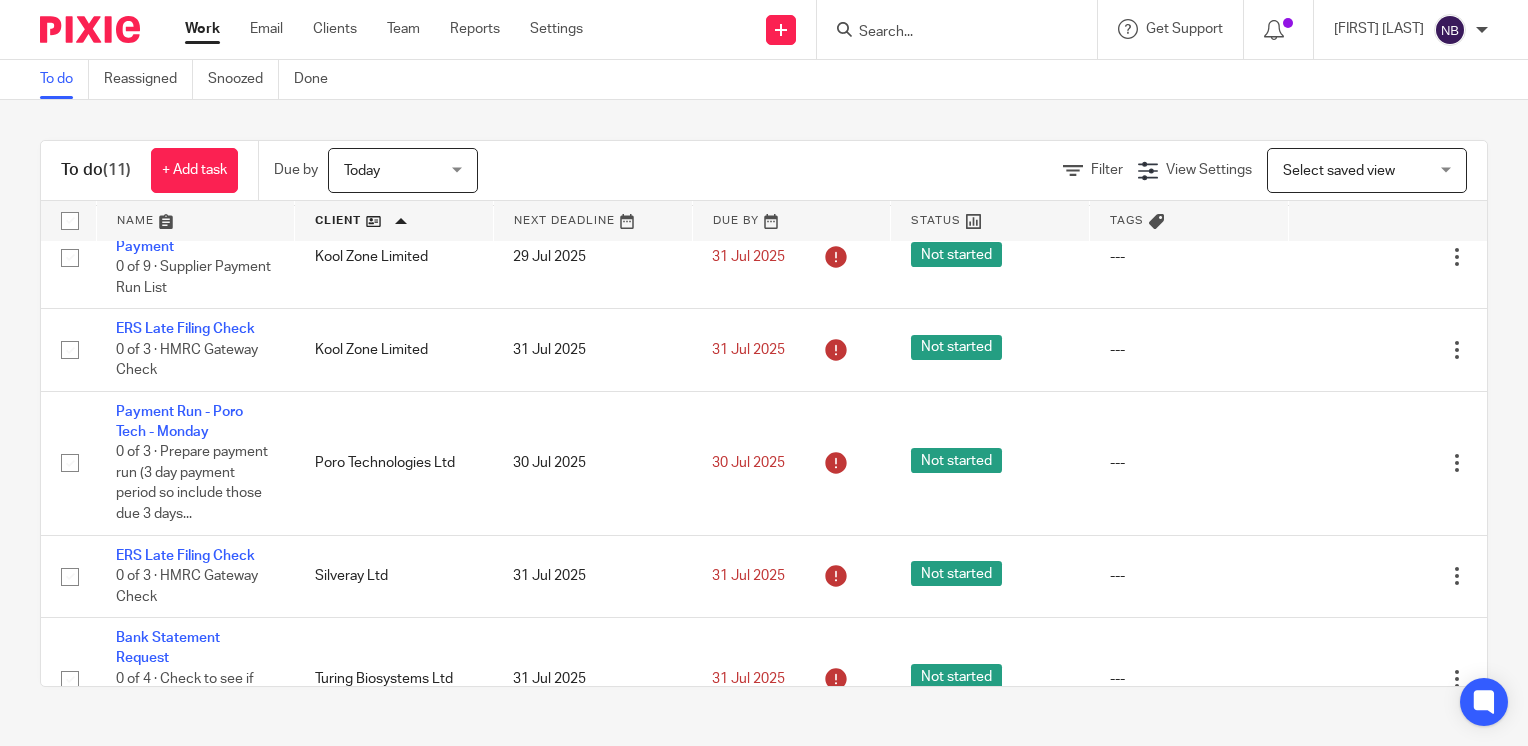 click on "Today" at bounding box center [397, 170] 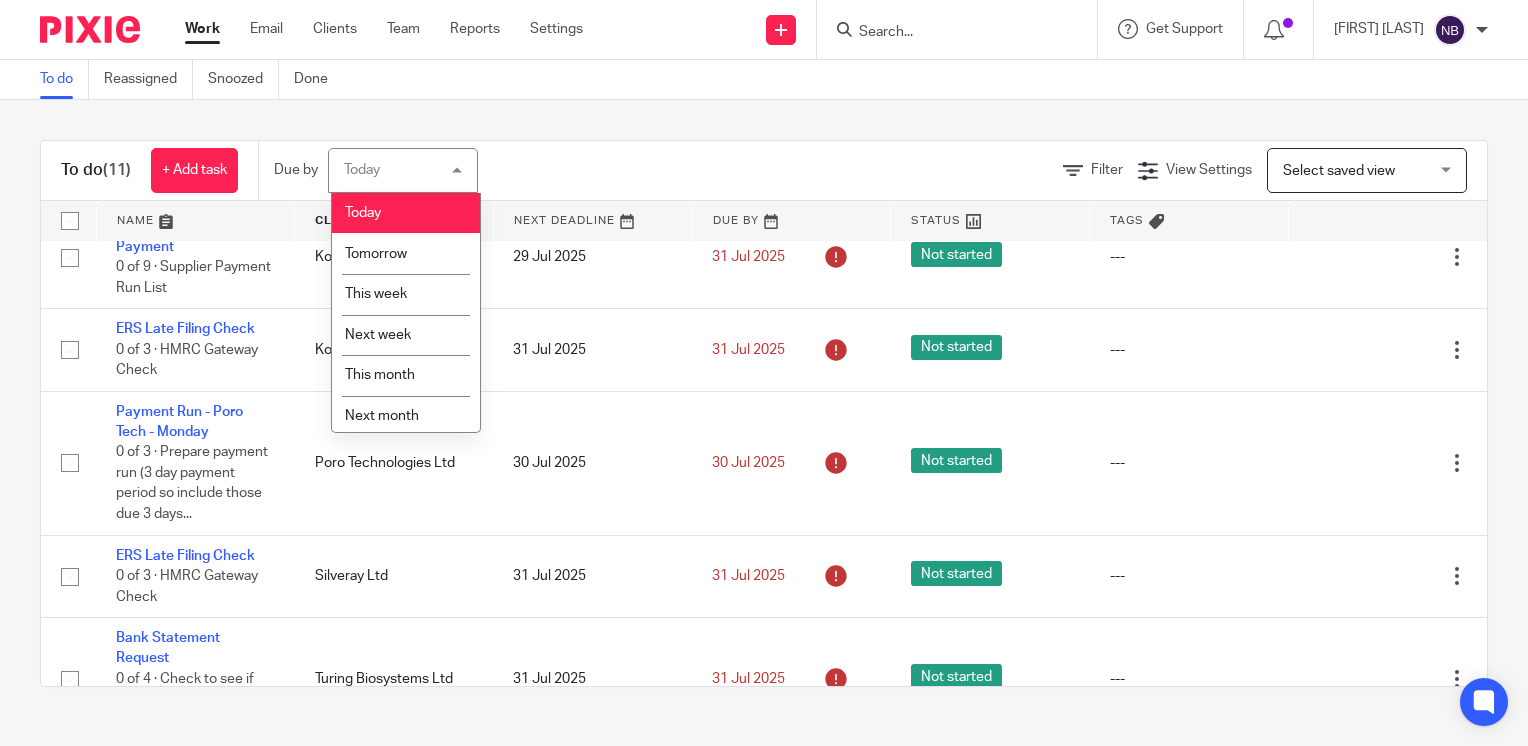 scroll, scrollTop: 48, scrollLeft: 0, axis: vertical 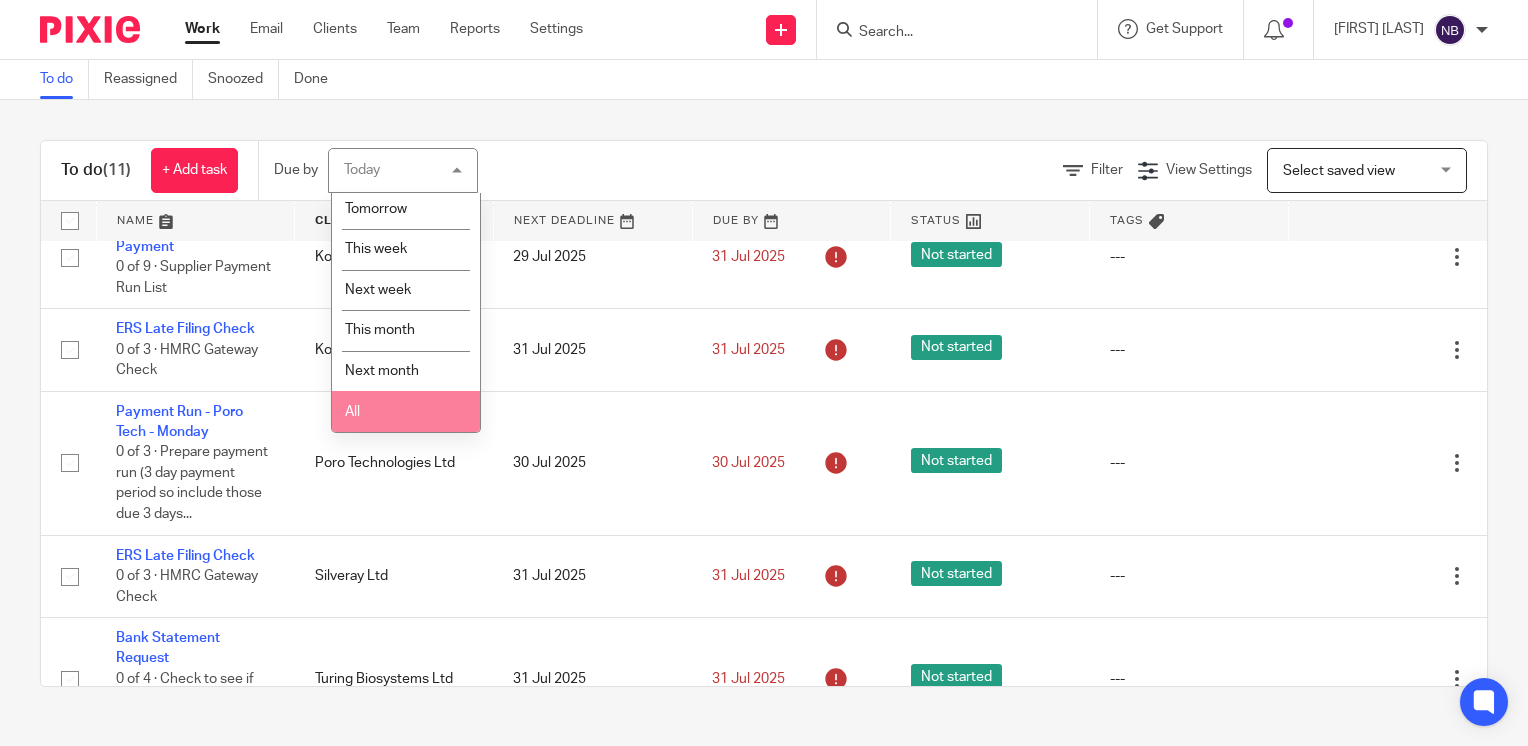 click on "All" at bounding box center (406, 411) 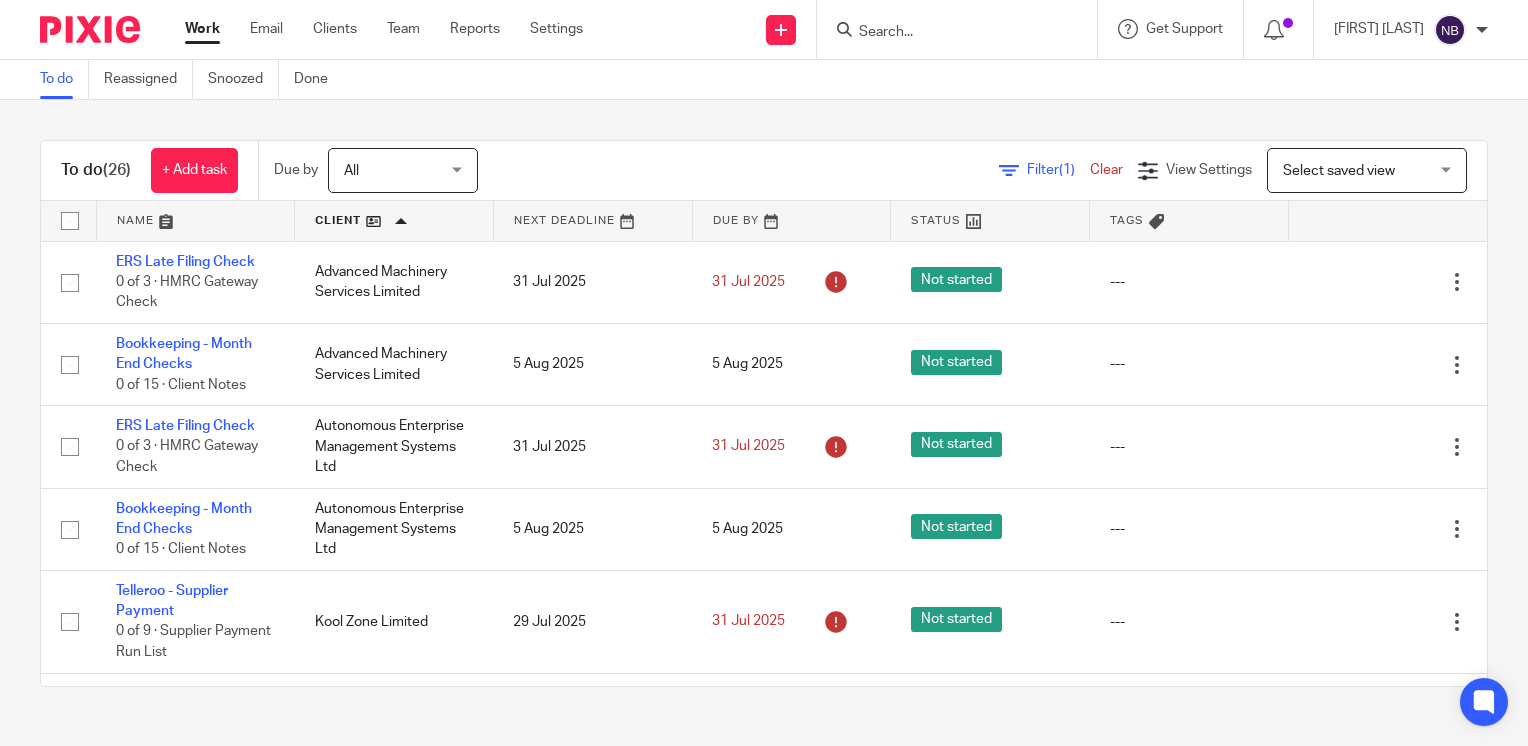 scroll, scrollTop: 0, scrollLeft: 0, axis: both 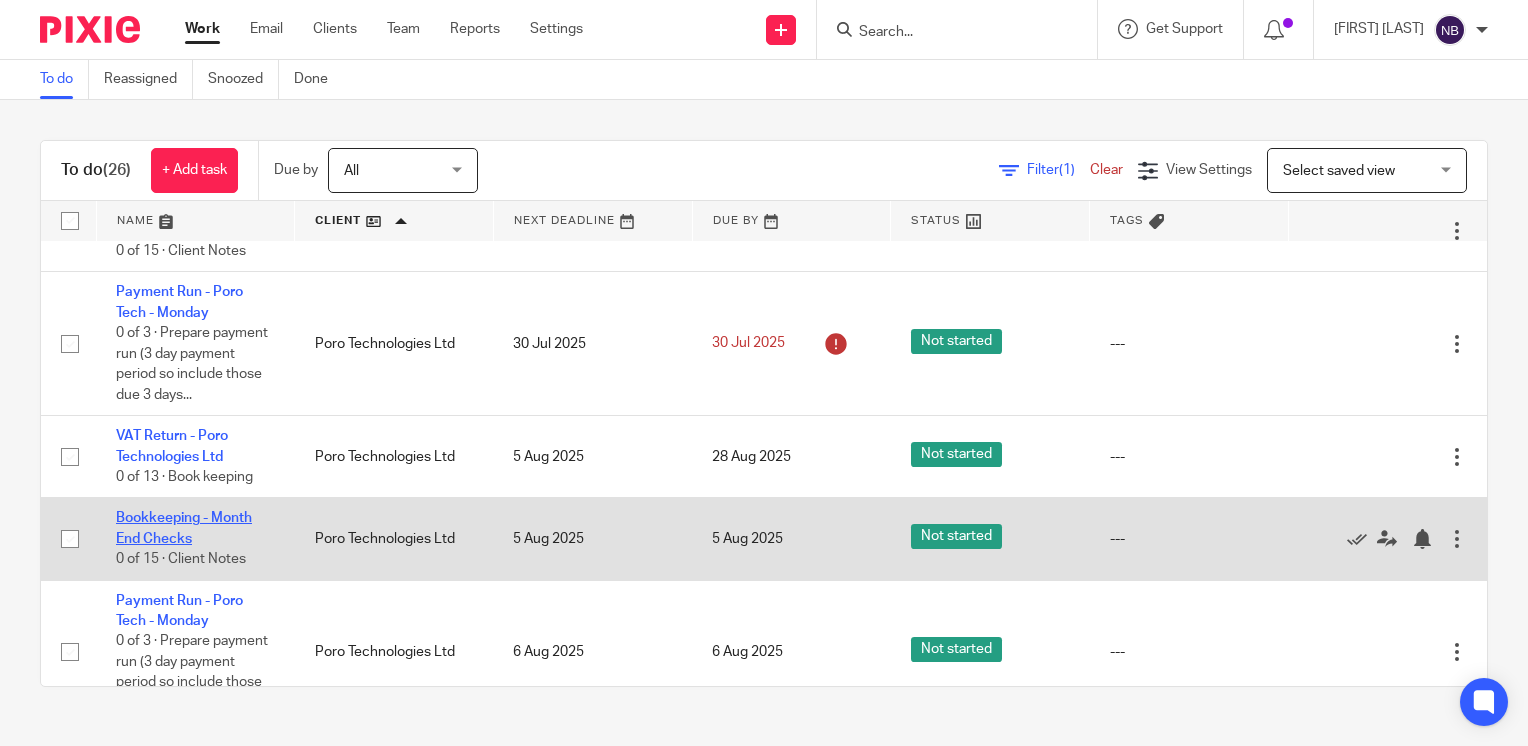 click on "Bookkeeping - Month End Checks" at bounding box center [184, 528] 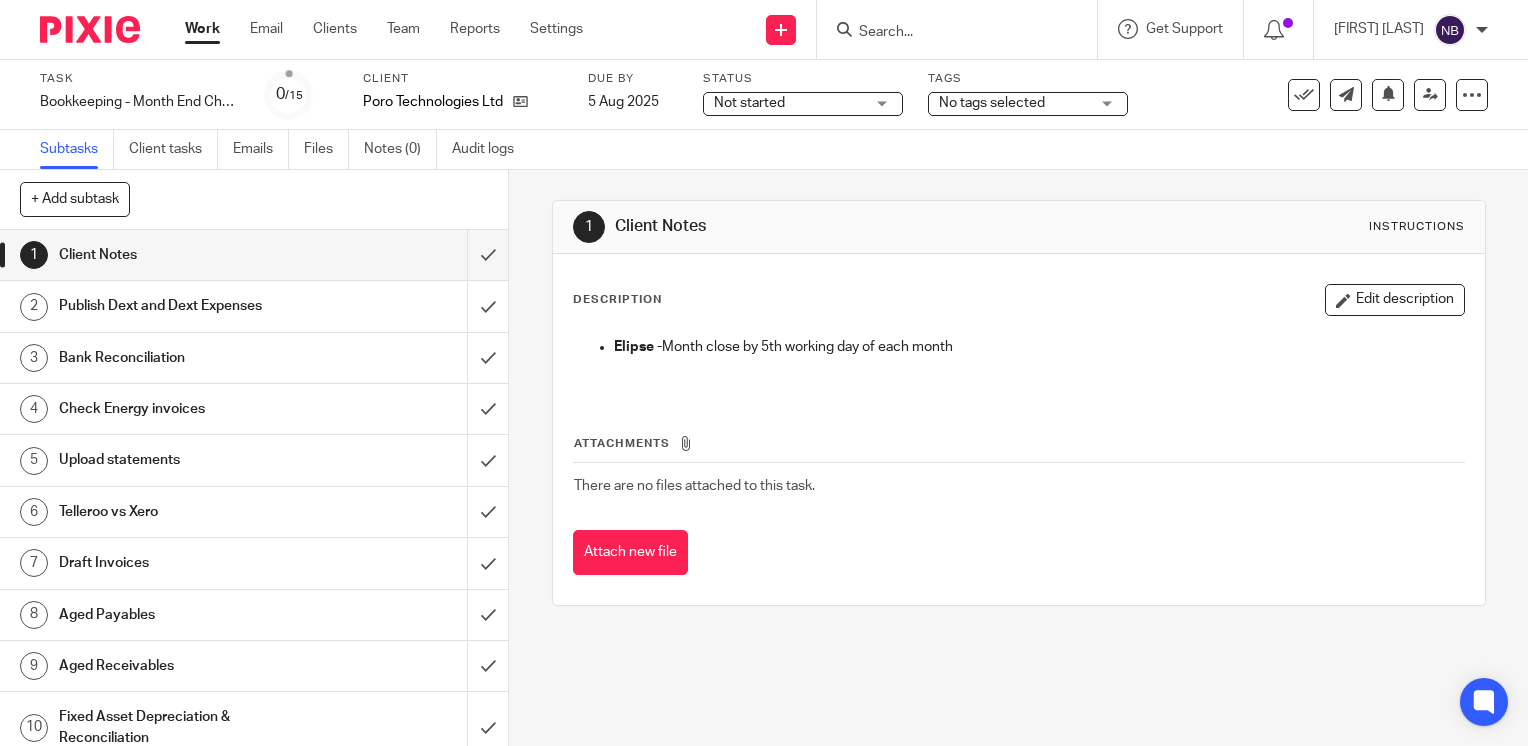 scroll, scrollTop: 0, scrollLeft: 0, axis: both 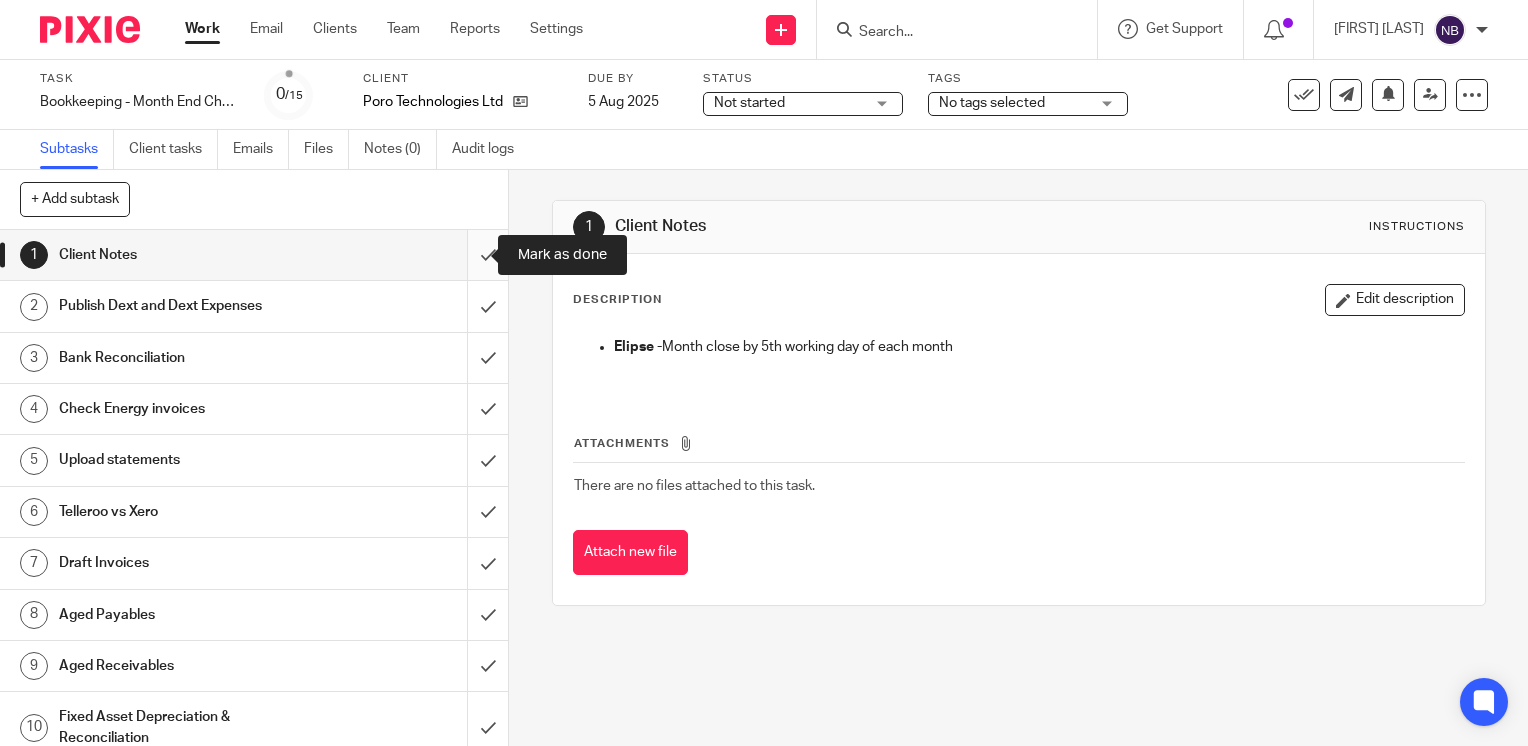click at bounding box center [254, 255] 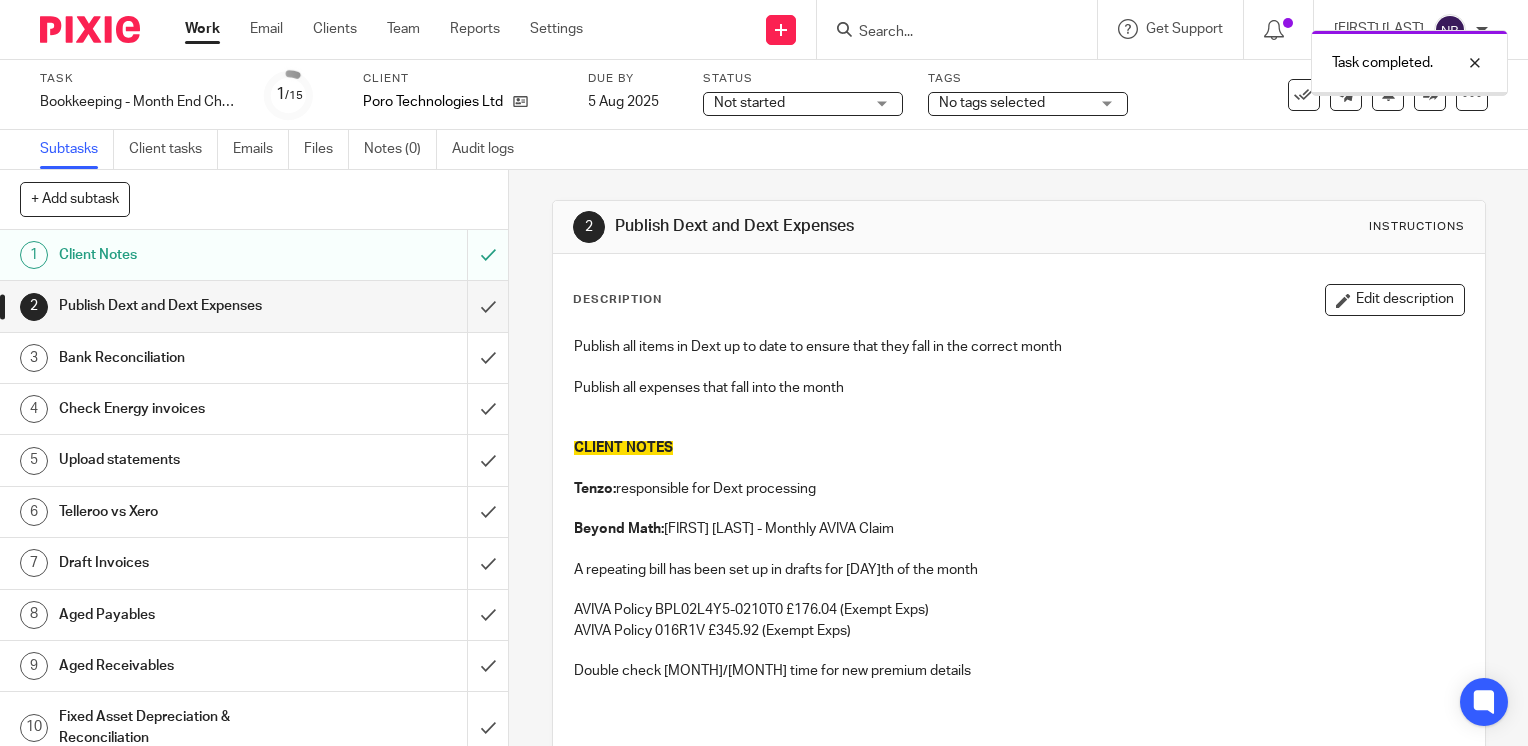scroll, scrollTop: 0, scrollLeft: 0, axis: both 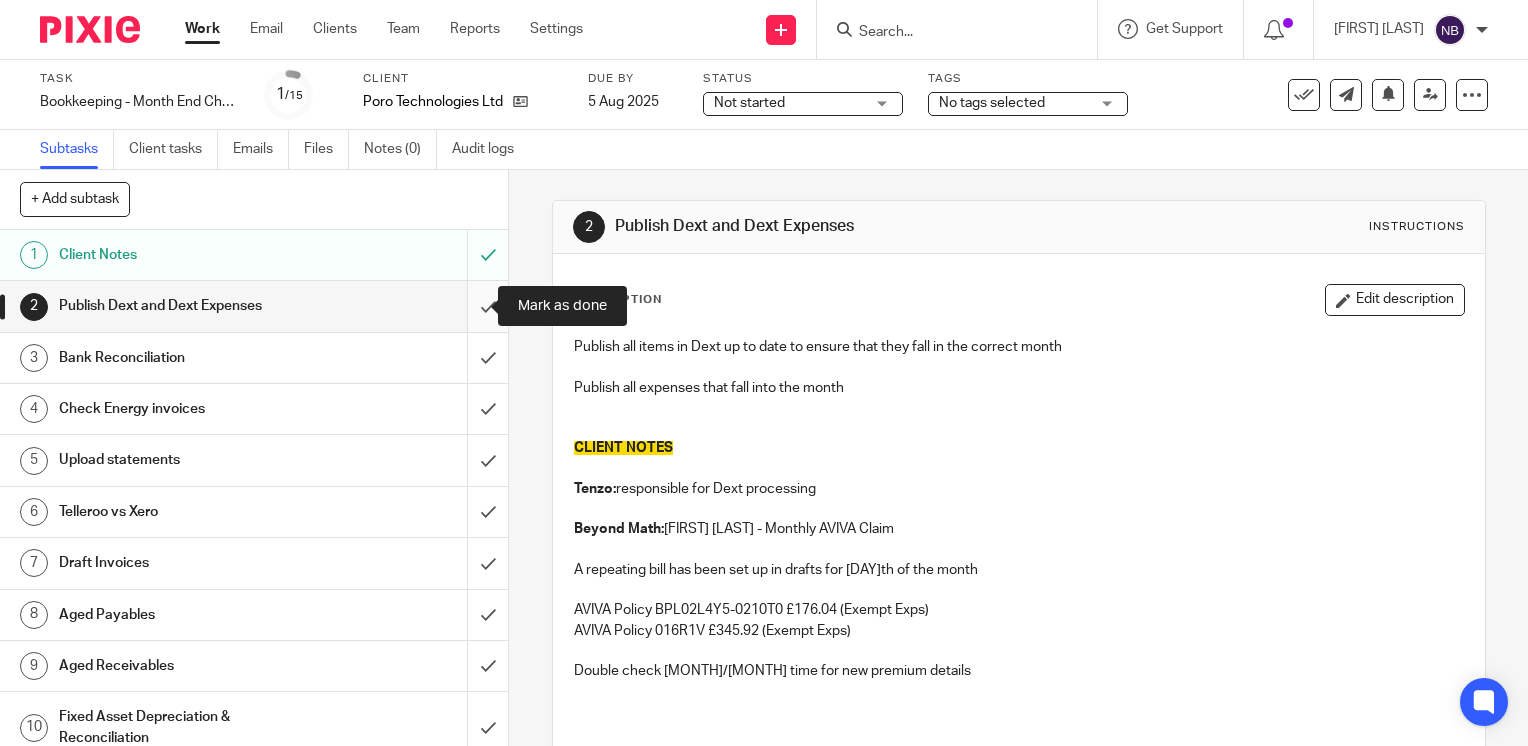 click at bounding box center (254, 306) 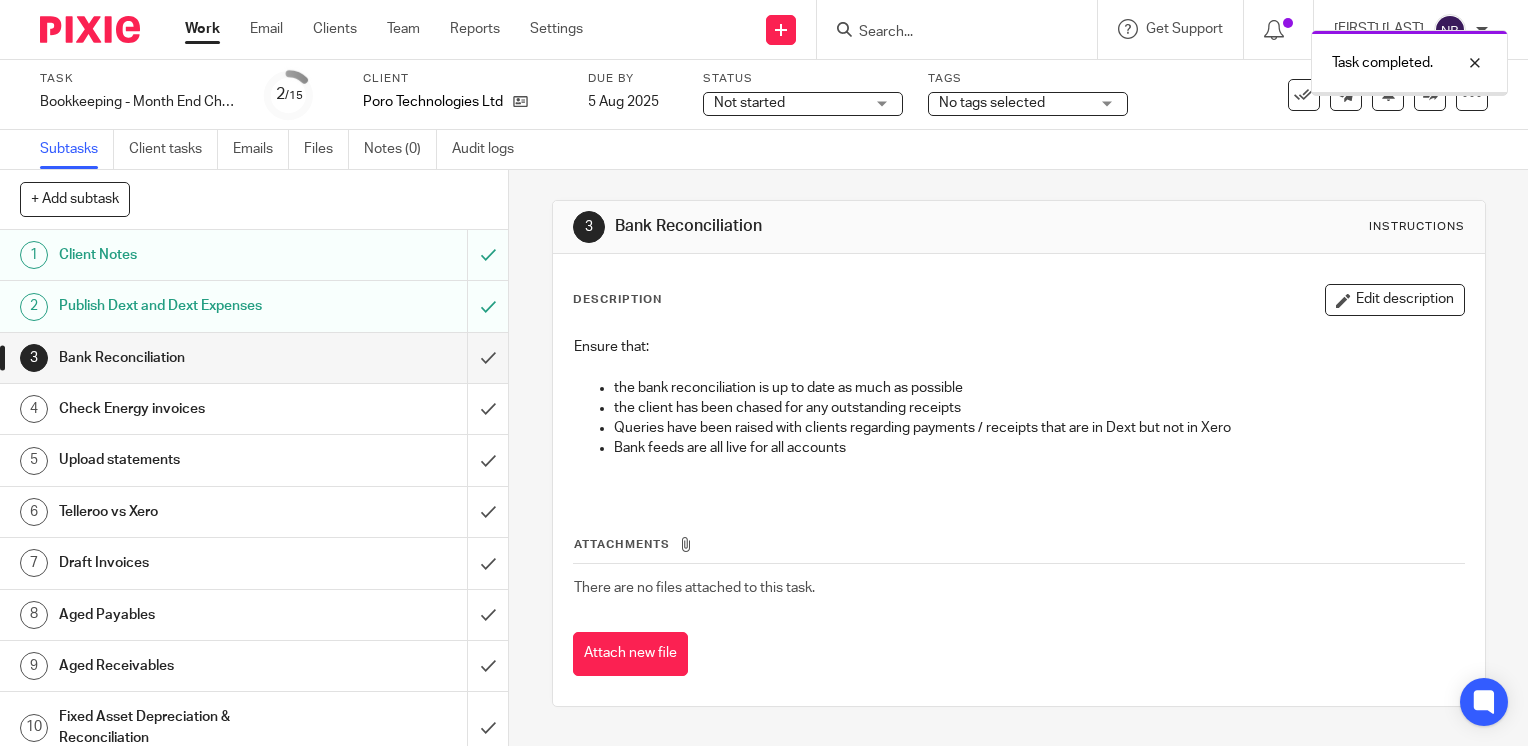 scroll, scrollTop: 0, scrollLeft: 0, axis: both 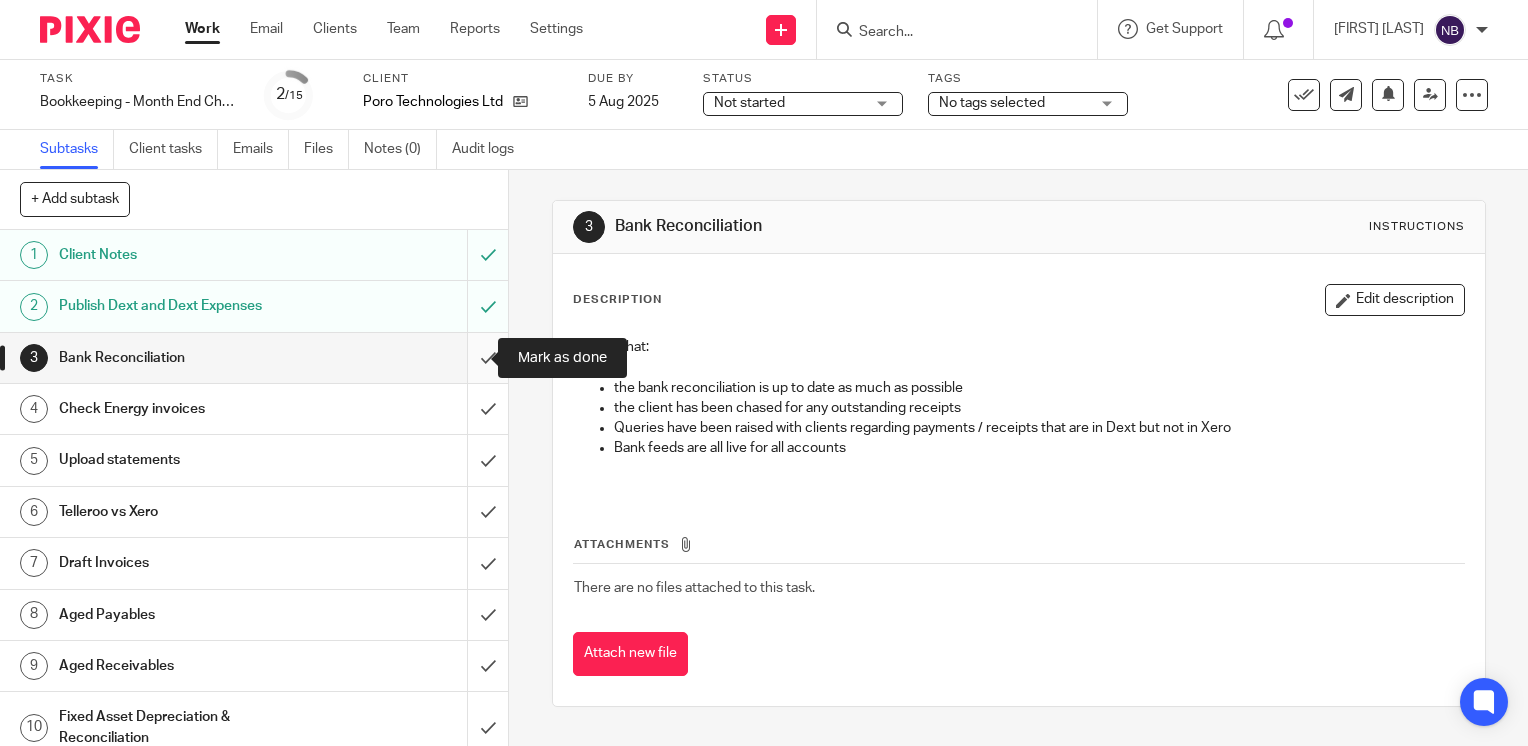 click at bounding box center (254, 358) 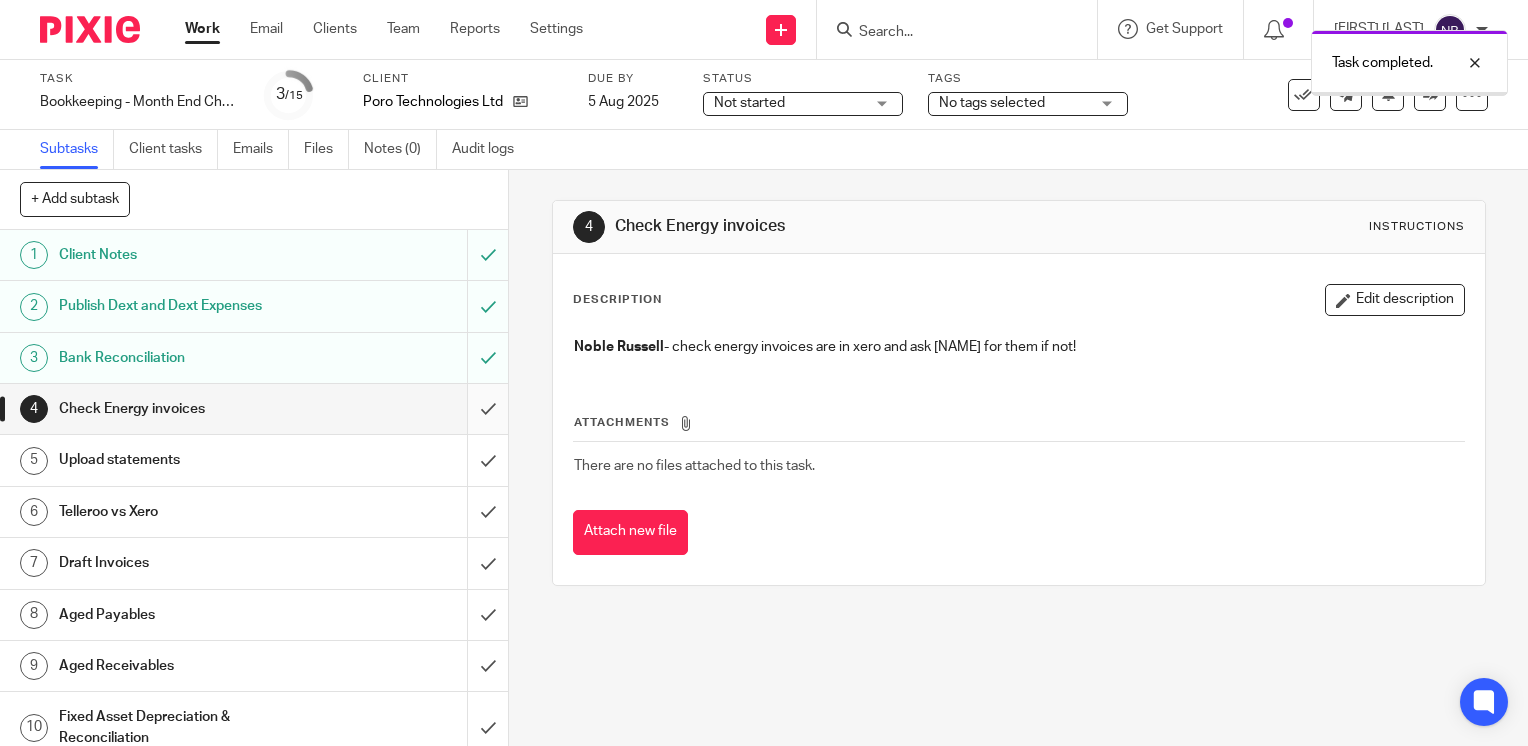 scroll, scrollTop: 0, scrollLeft: 0, axis: both 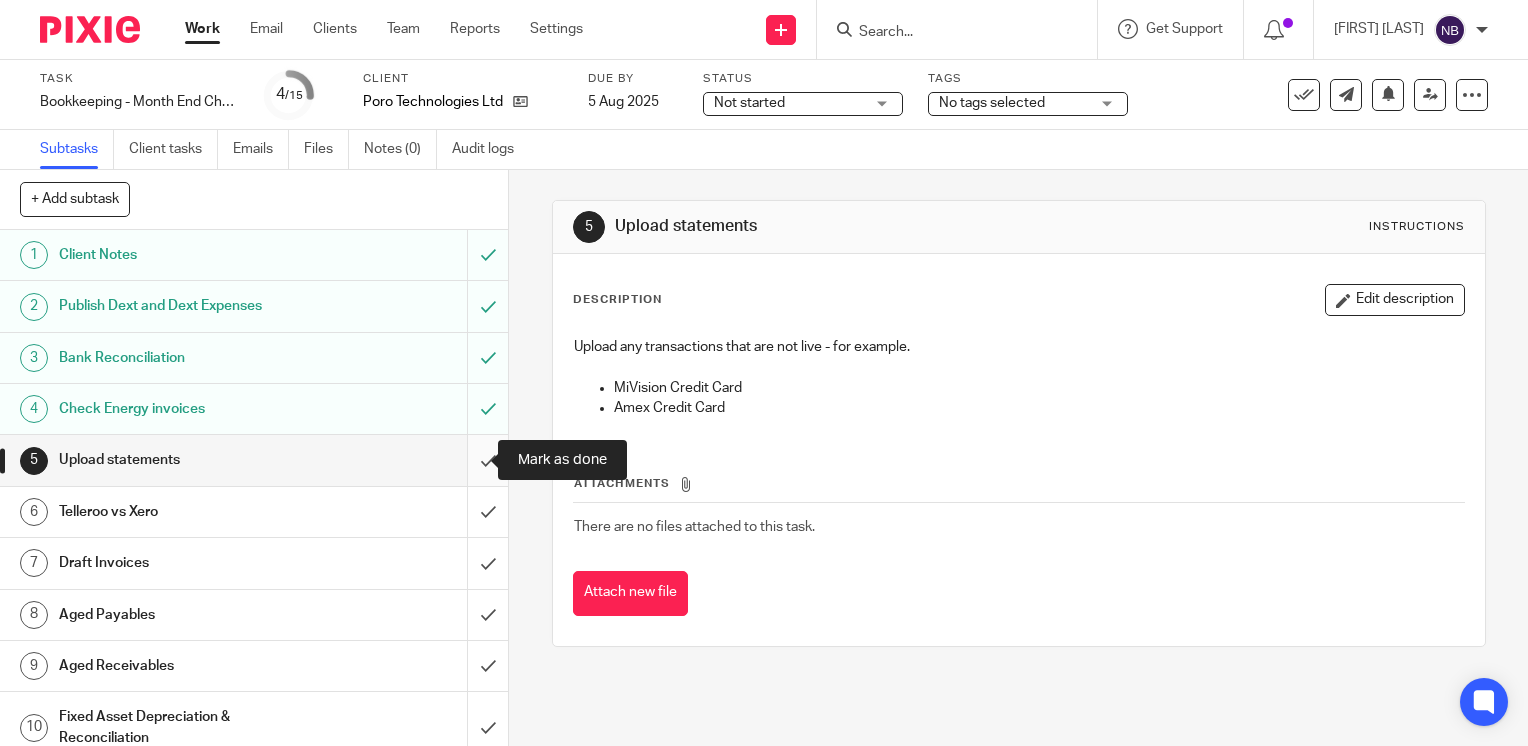 click at bounding box center (254, 460) 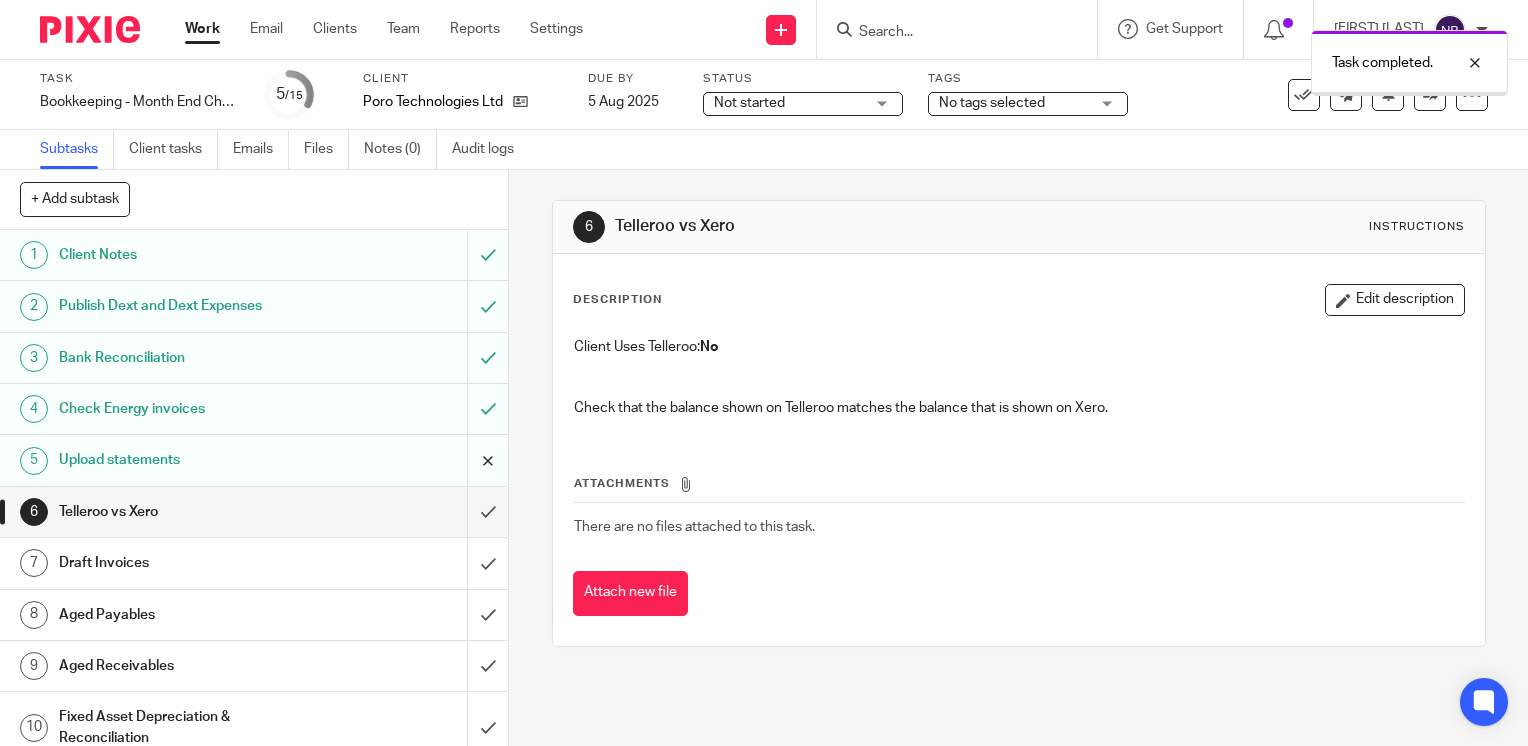 scroll, scrollTop: 0, scrollLeft: 0, axis: both 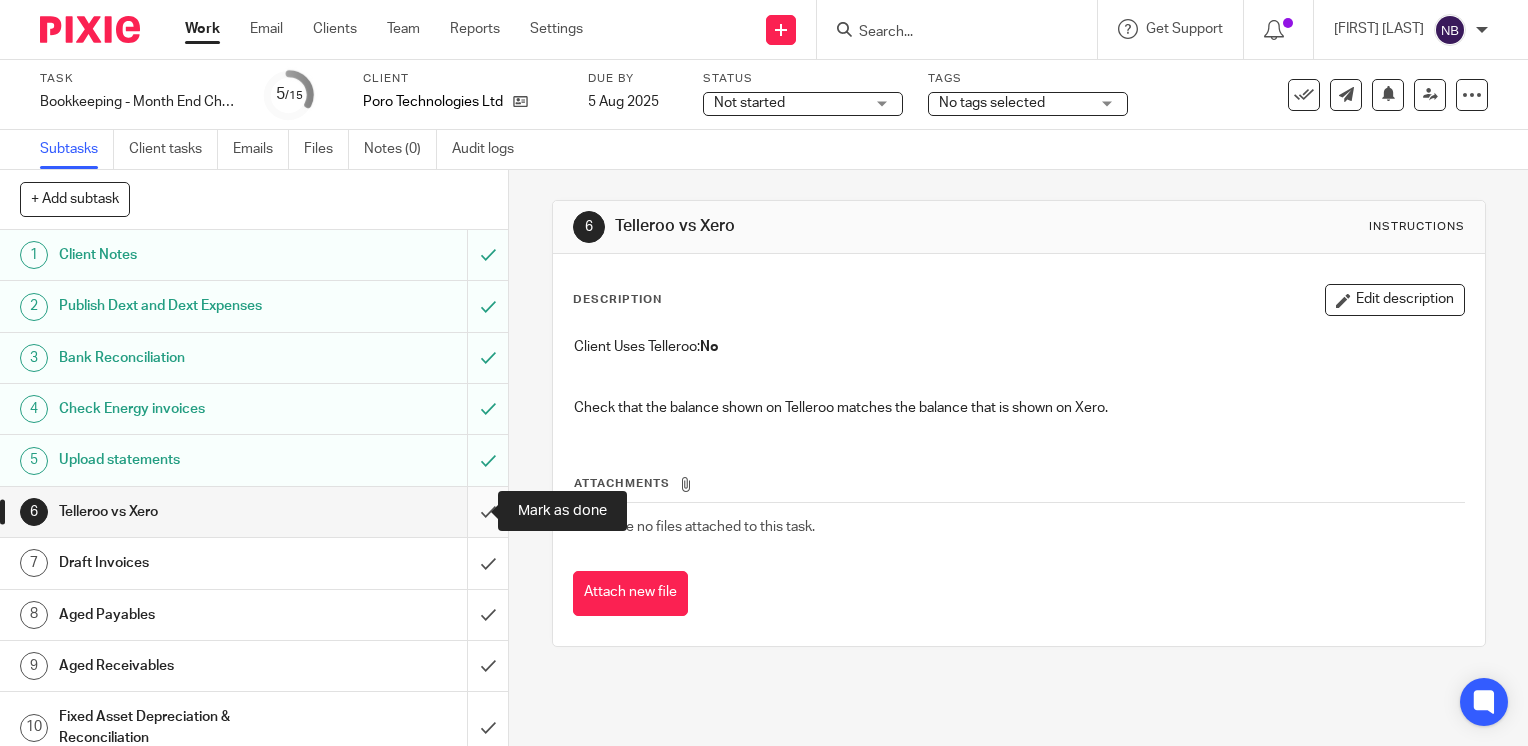 click at bounding box center (254, 512) 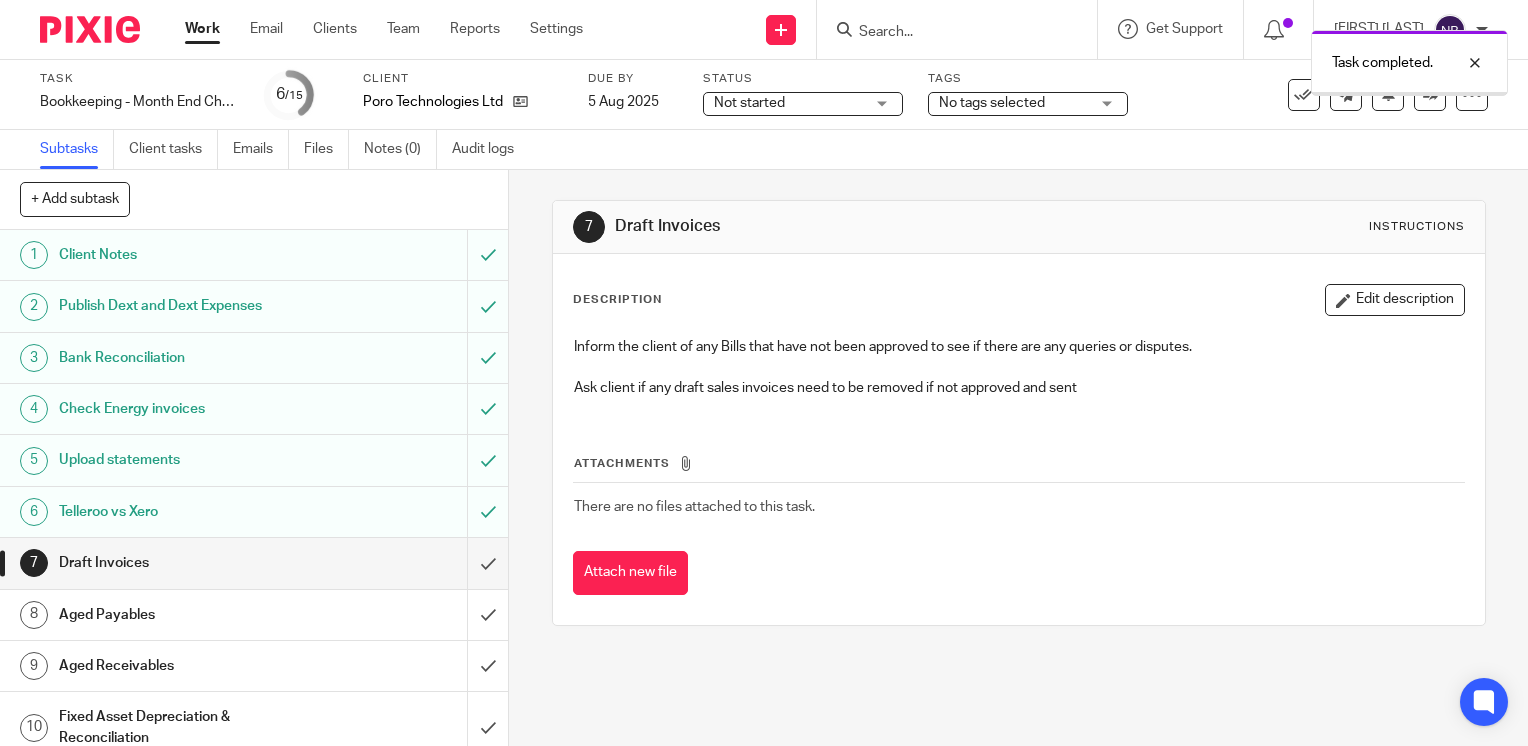 scroll, scrollTop: 0, scrollLeft: 0, axis: both 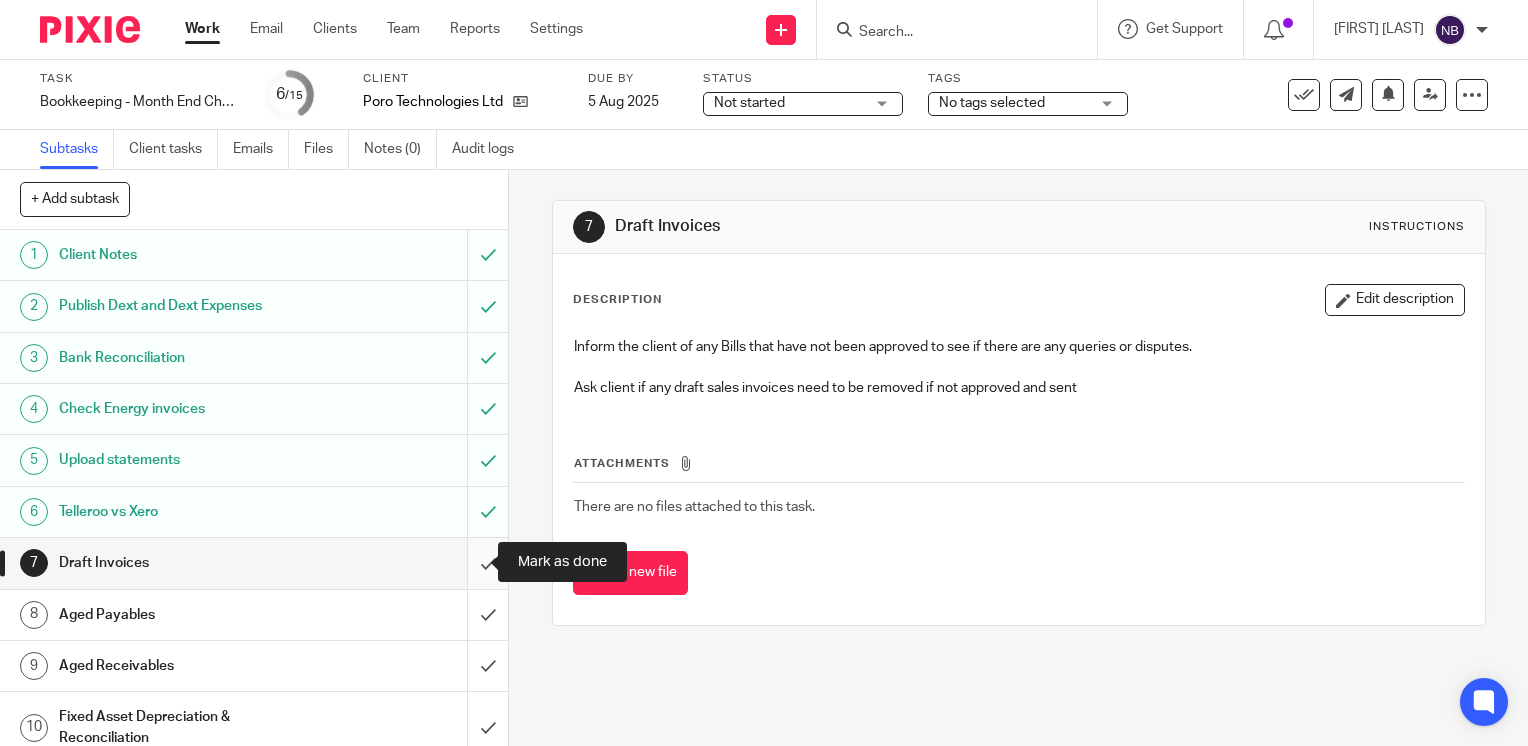 click at bounding box center (254, 563) 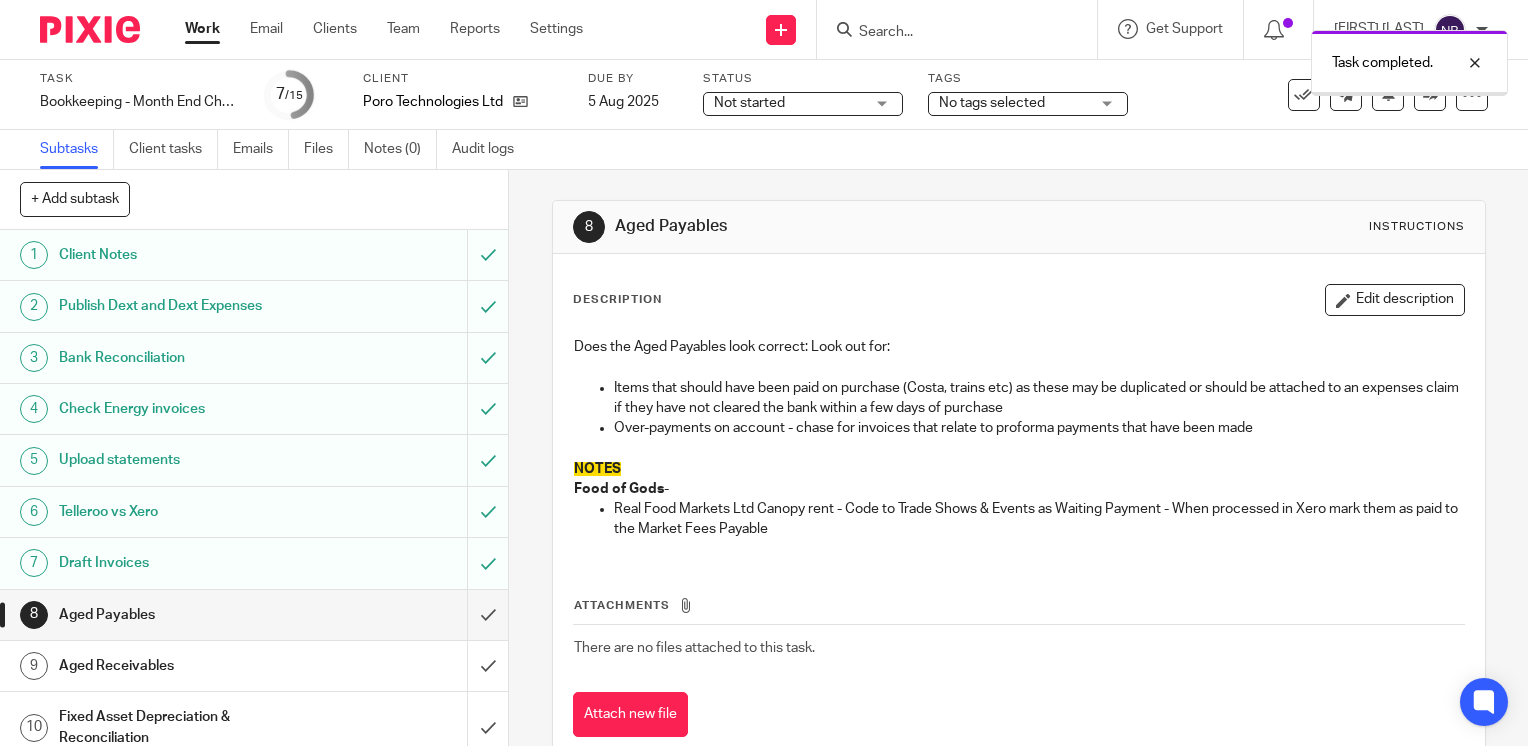 scroll, scrollTop: 0, scrollLeft: 0, axis: both 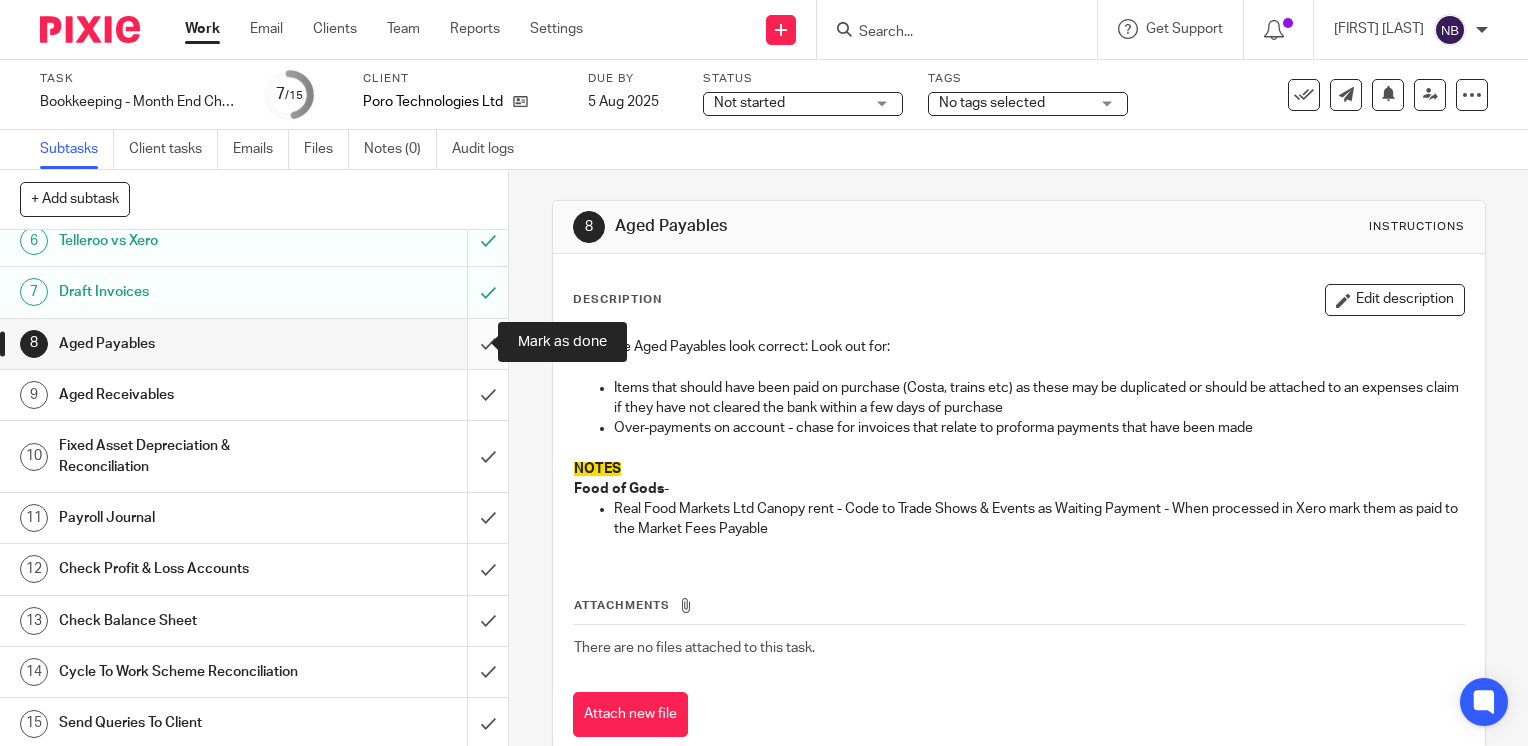 click at bounding box center (254, 344) 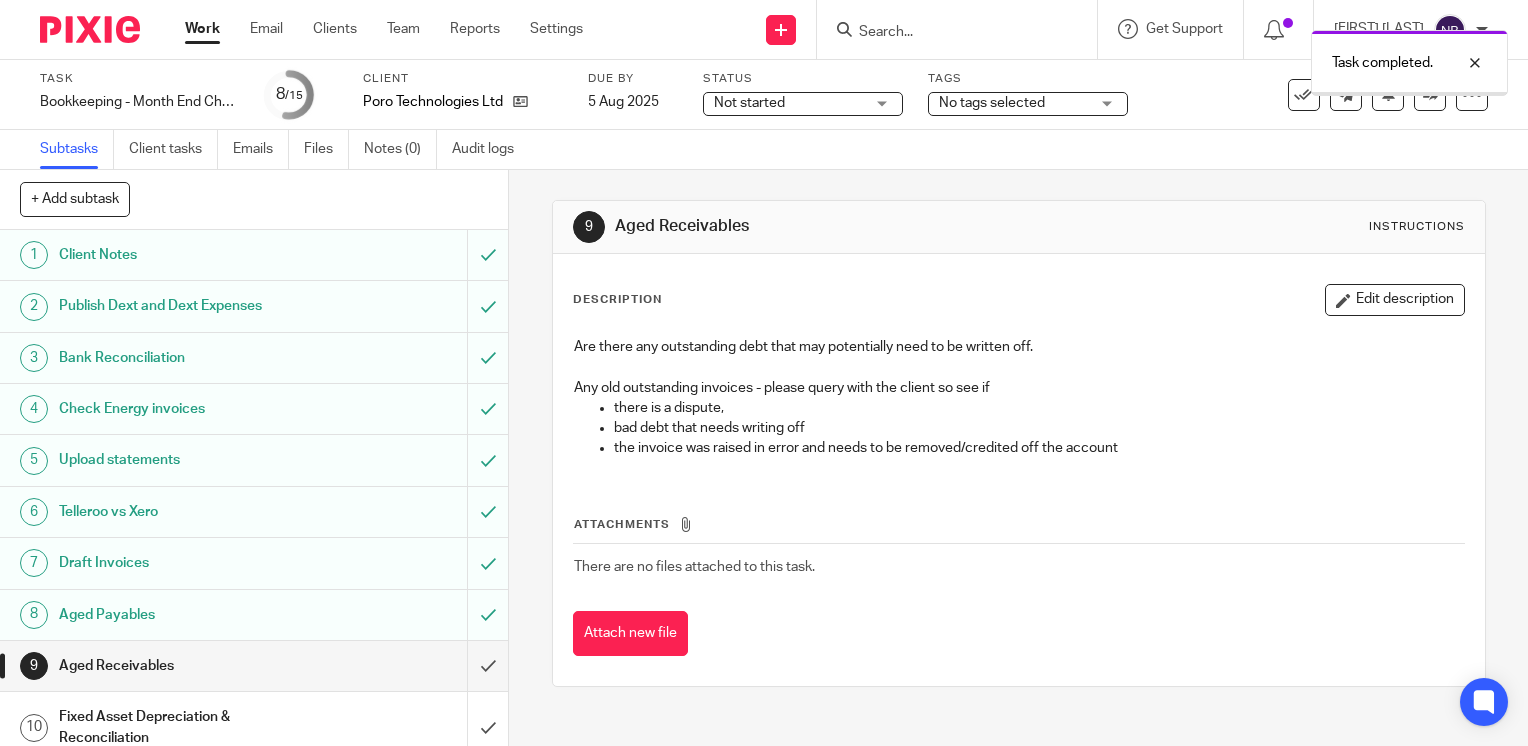 scroll, scrollTop: 0, scrollLeft: 0, axis: both 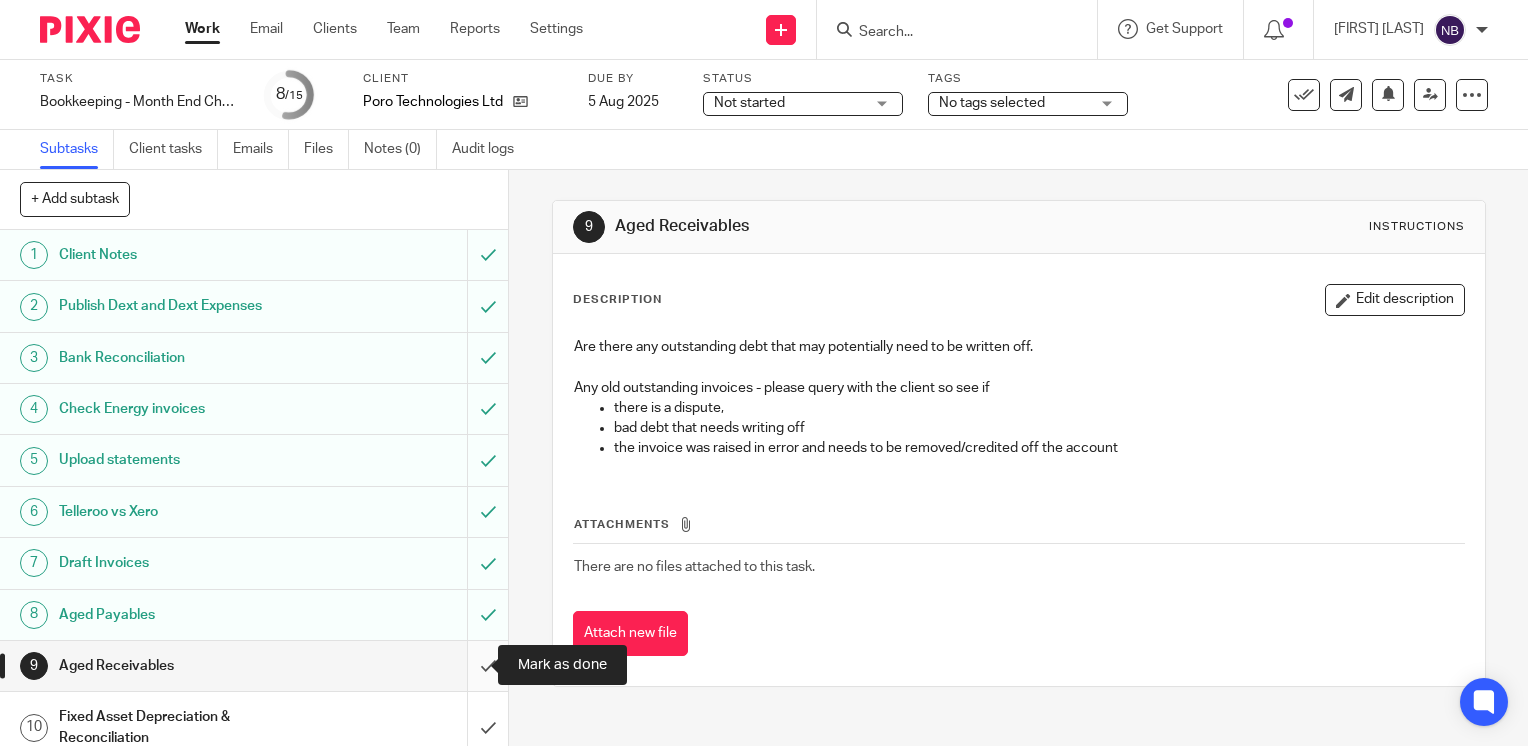 click at bounding box center [254, 666] 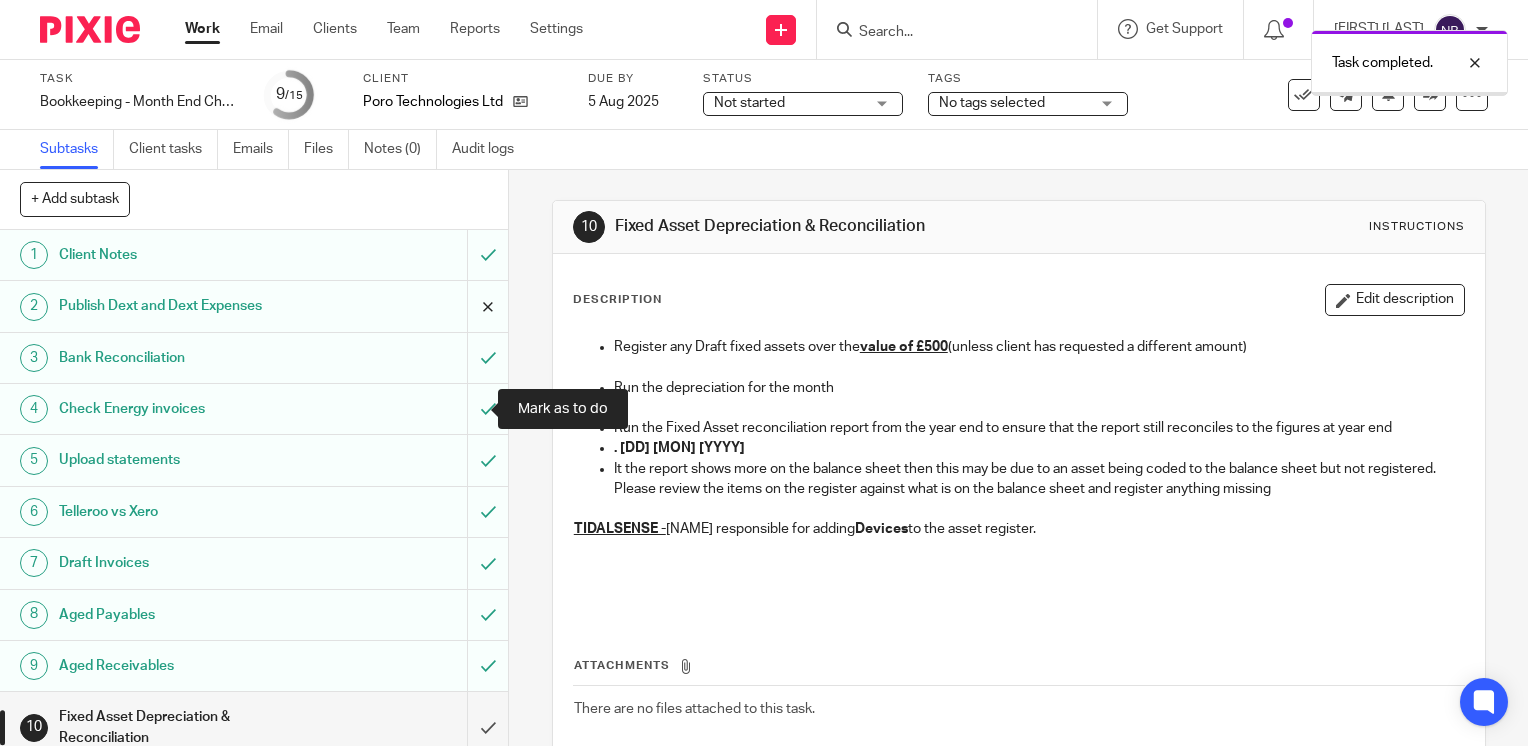 scroll, scrollTop: 0, scrollLeft: 0, axis: both 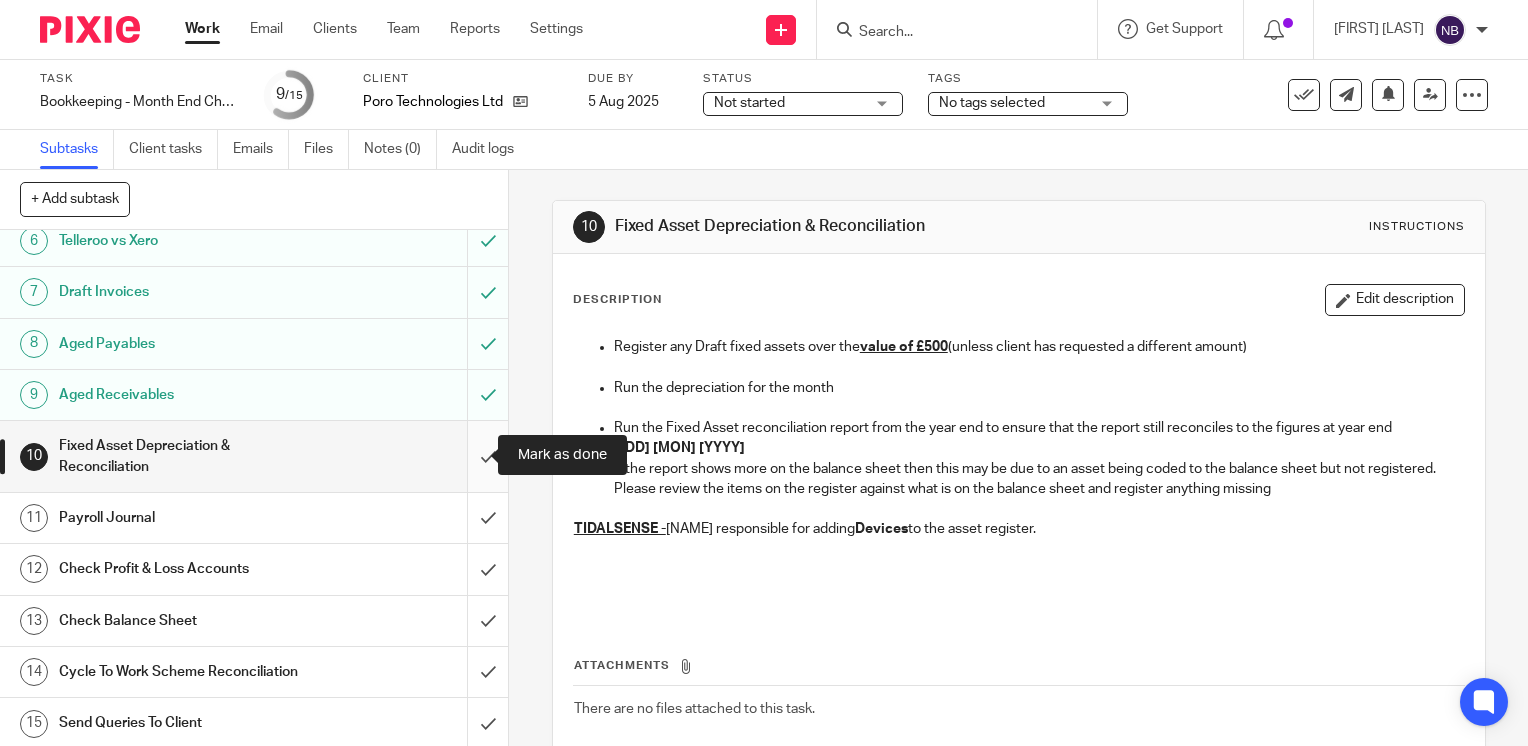 click at bounding box center [254, 456] 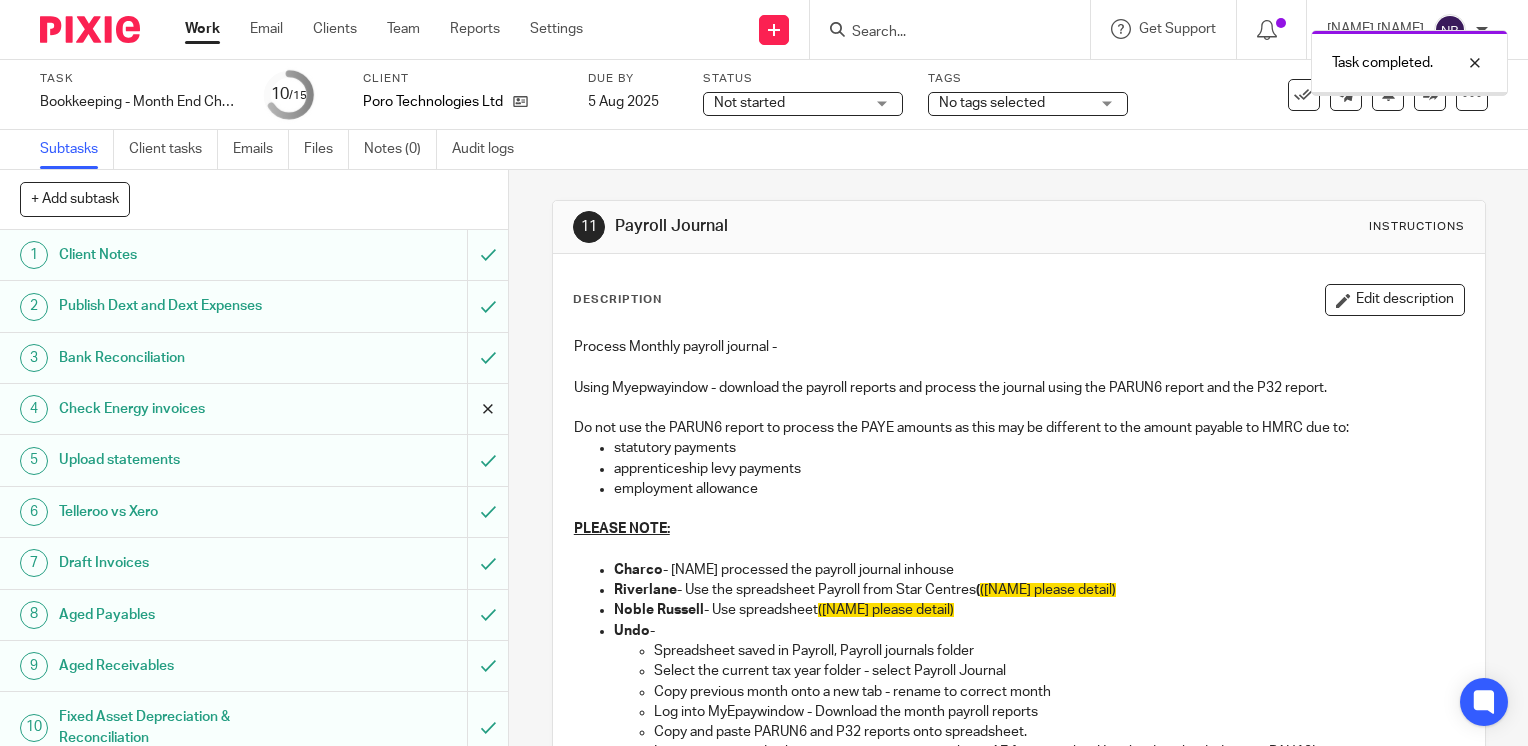 scroll, scrollTop: 0, scrollLeft: 0, axis: both 